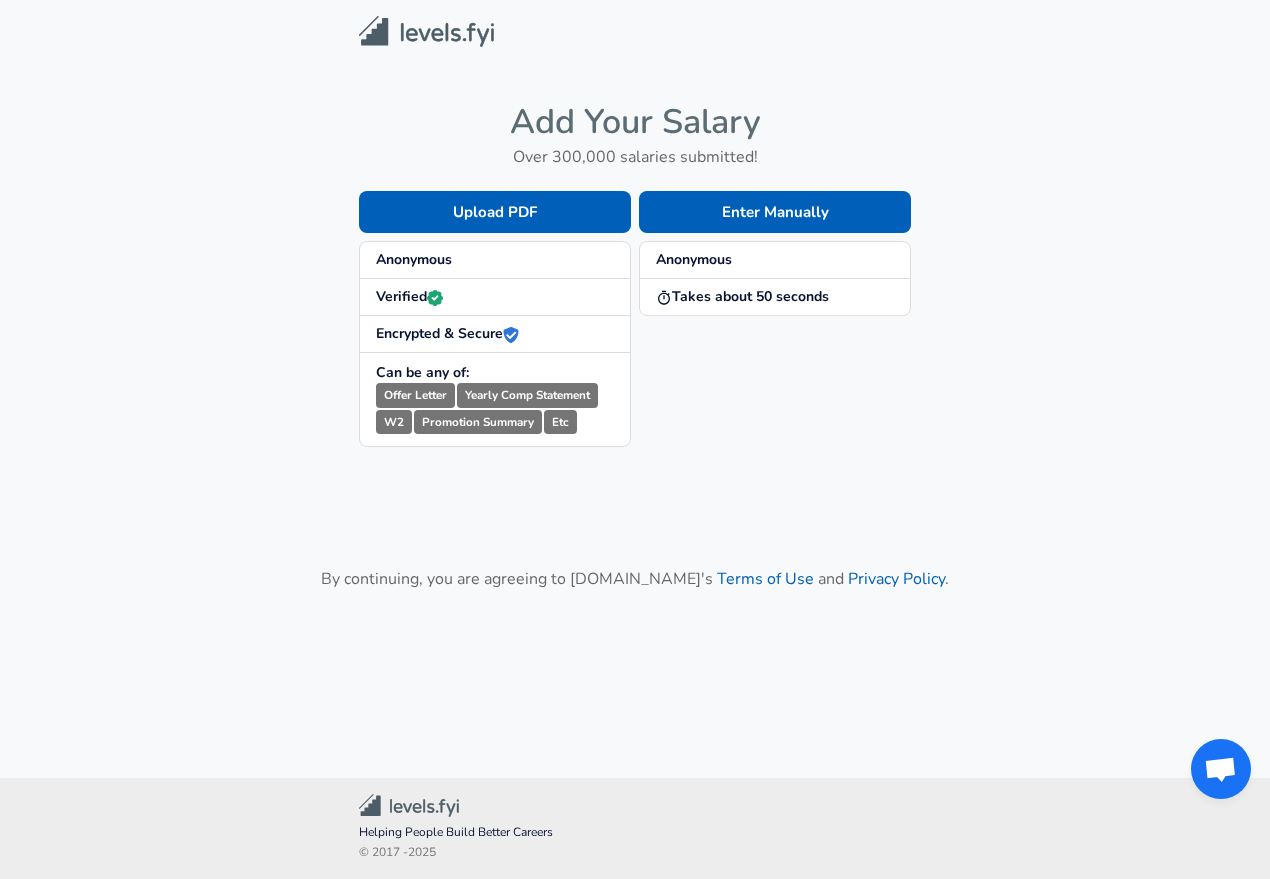 scroll, scrollTop: 0, scrollLeft: 0, axis: both 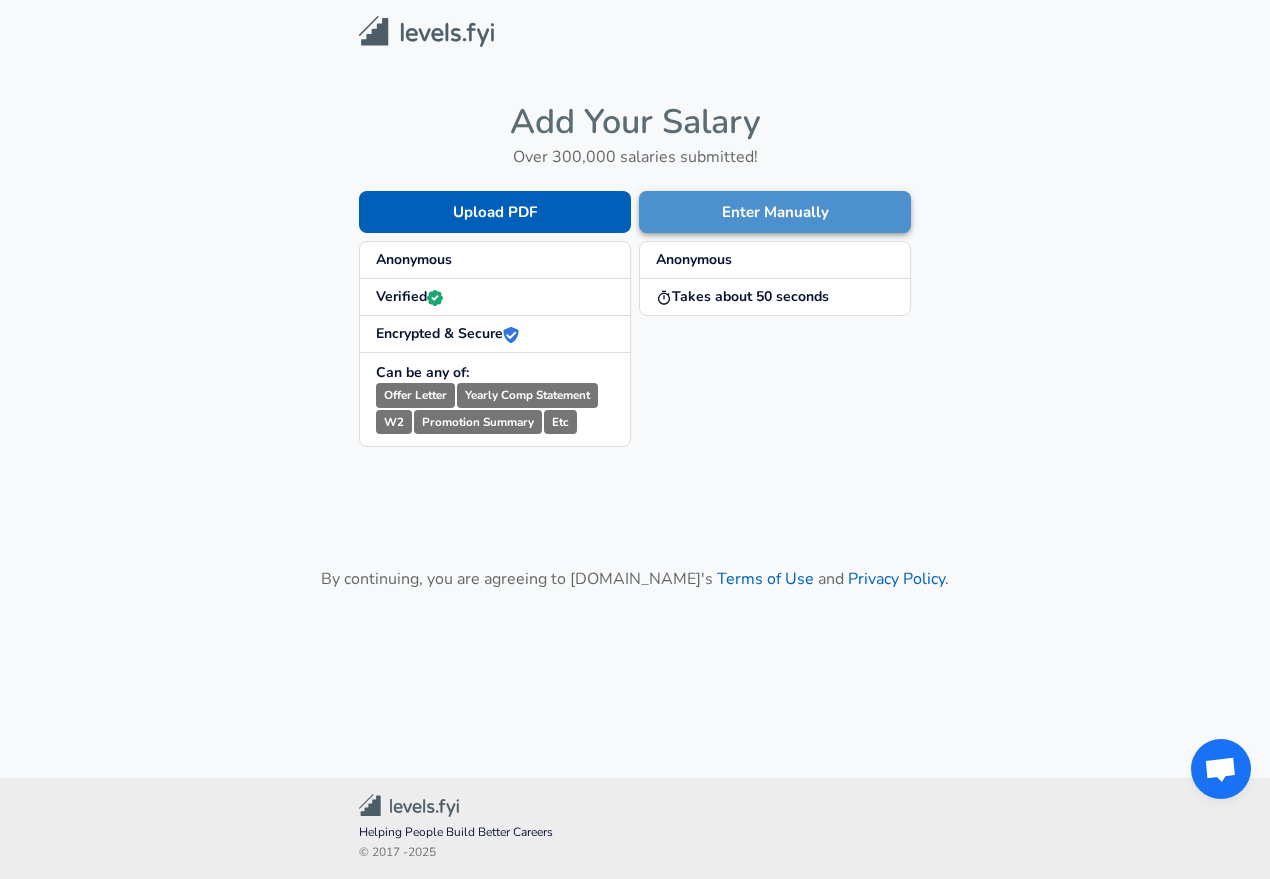 click on "Enter Manually" at bounding box center [775, 212] 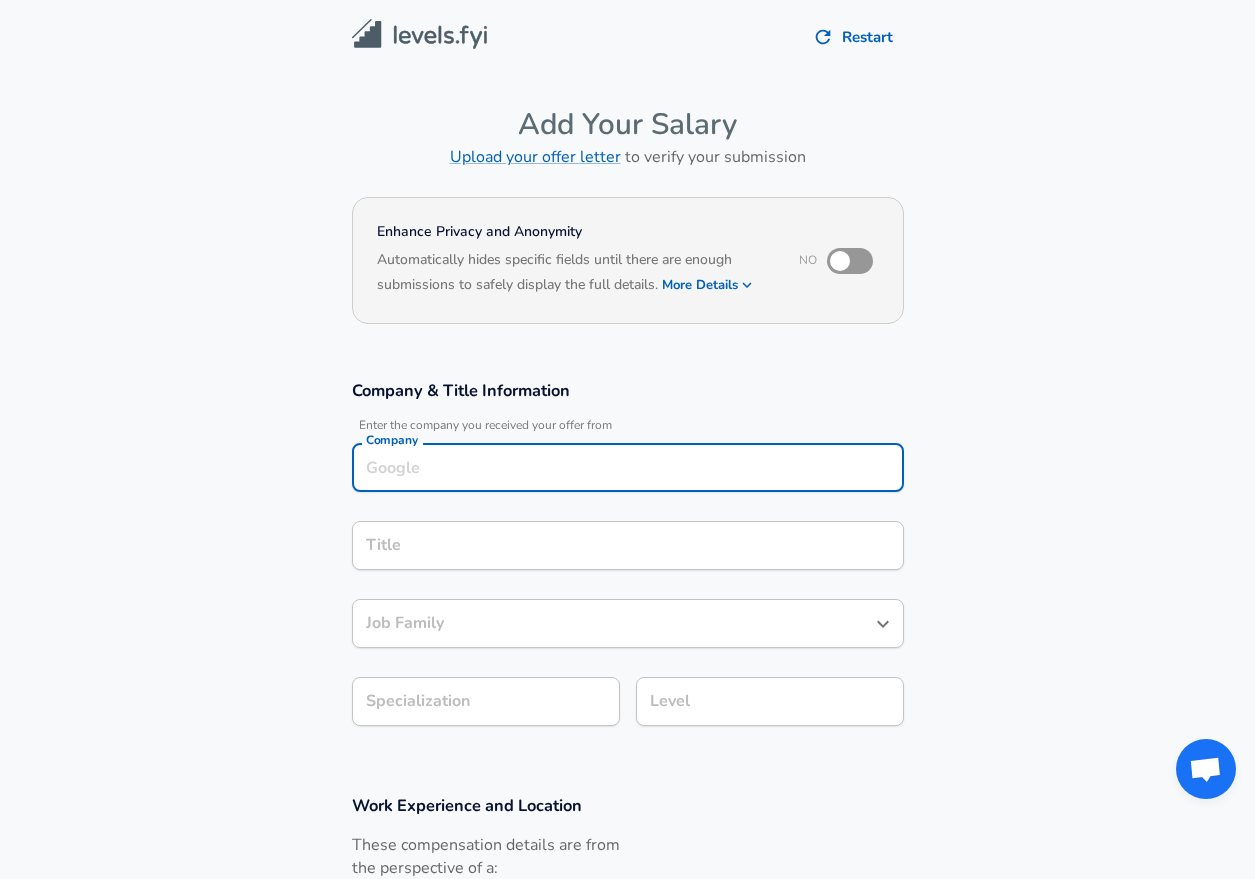 scroll, scrollTop: 20, scrollLeft: 0, axis: vertical 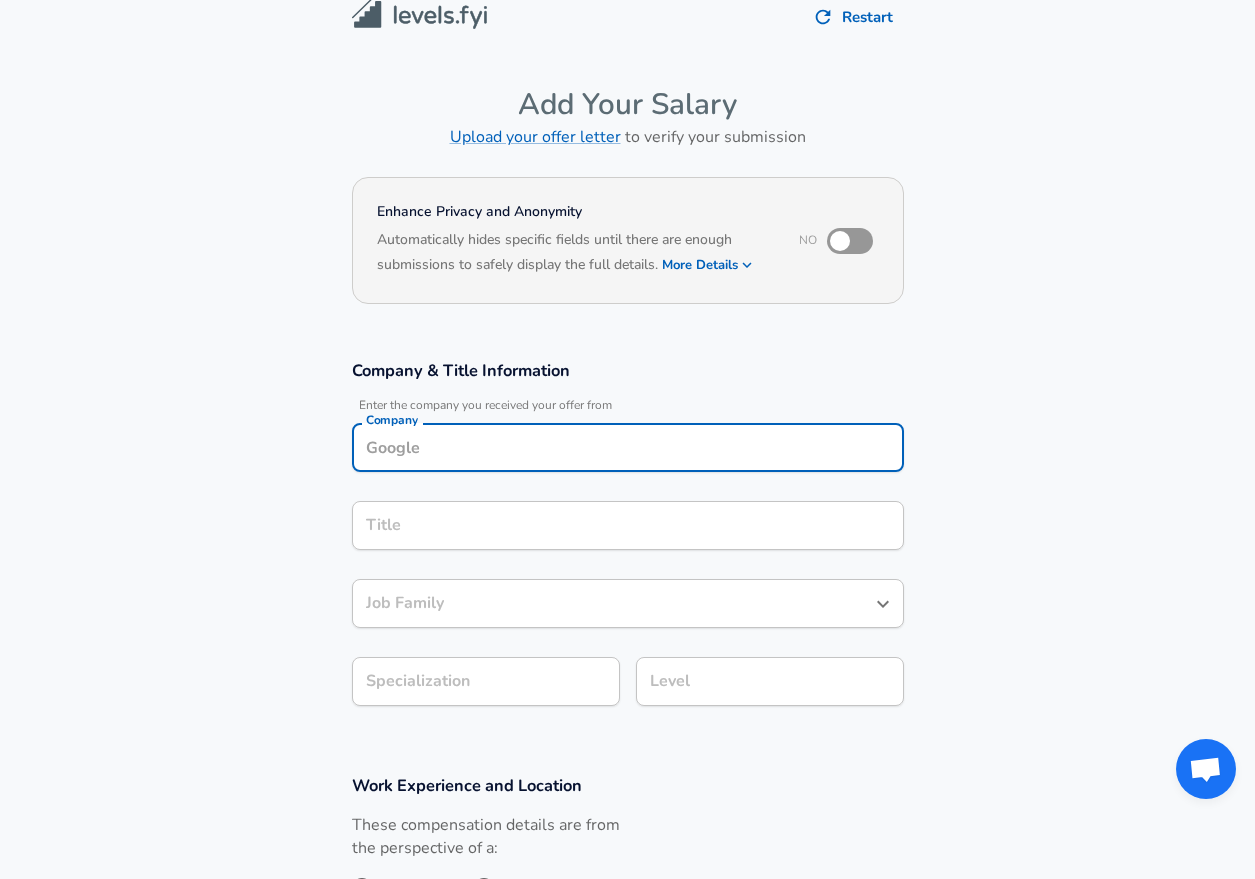 click on "Company" at bounding box center (628, 447) 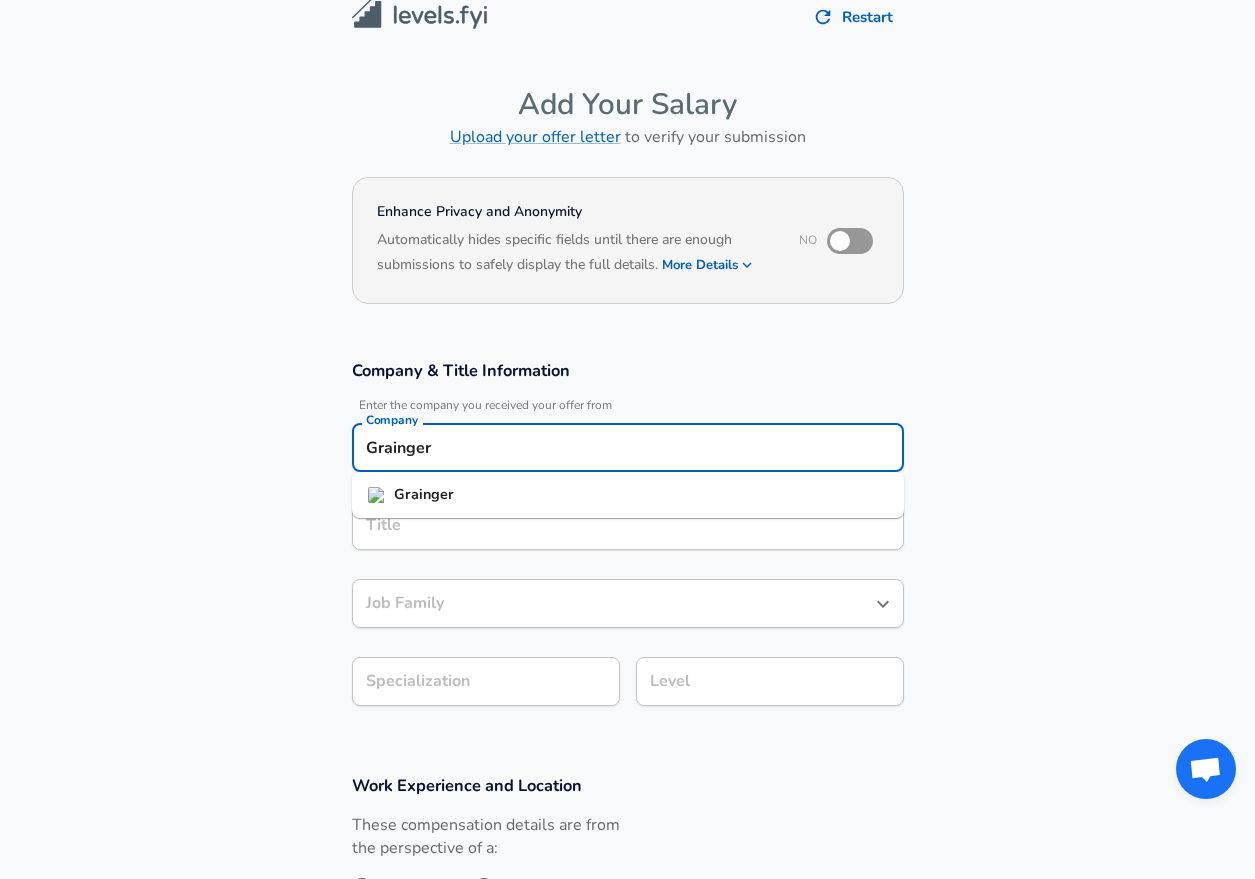 click on "Grainger" at bounding box center [424, 494] 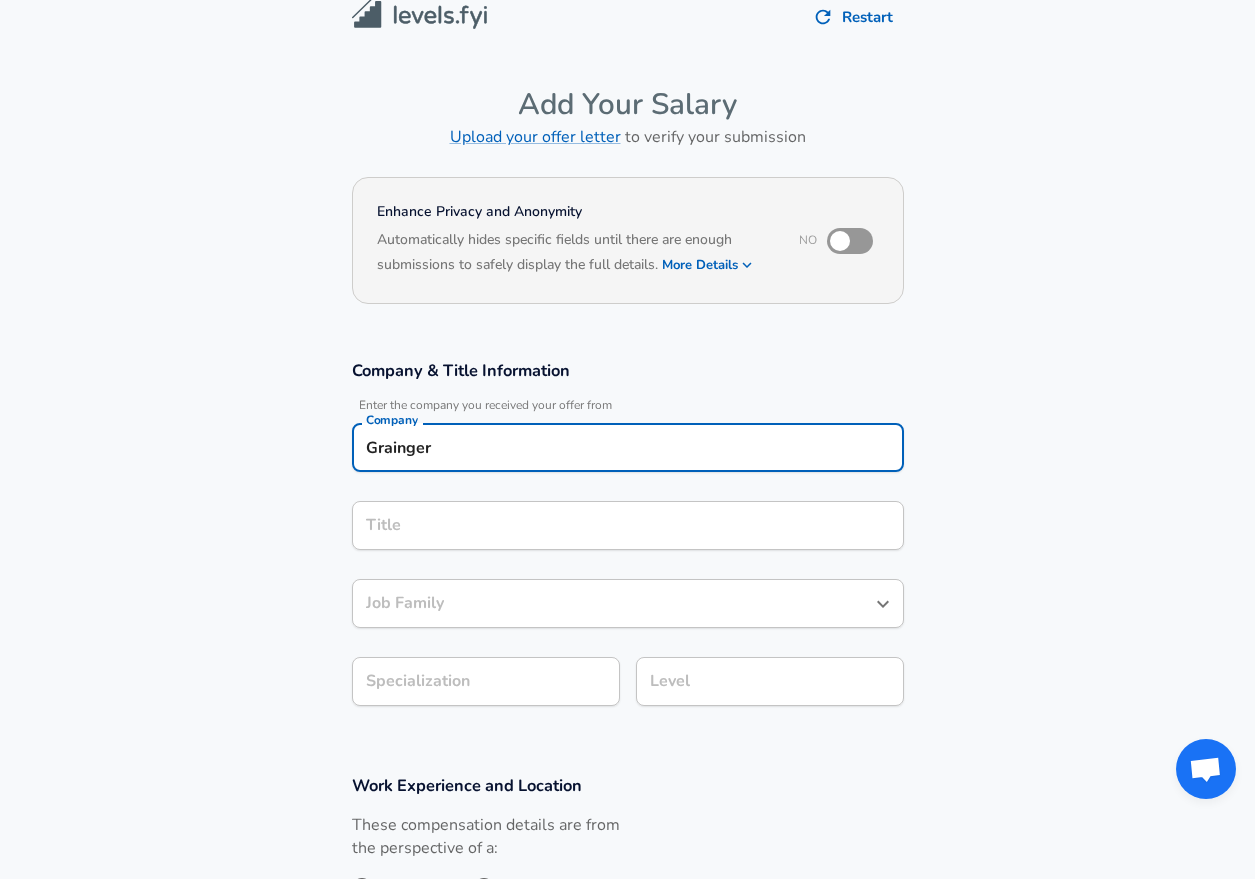 type on "Grainger" 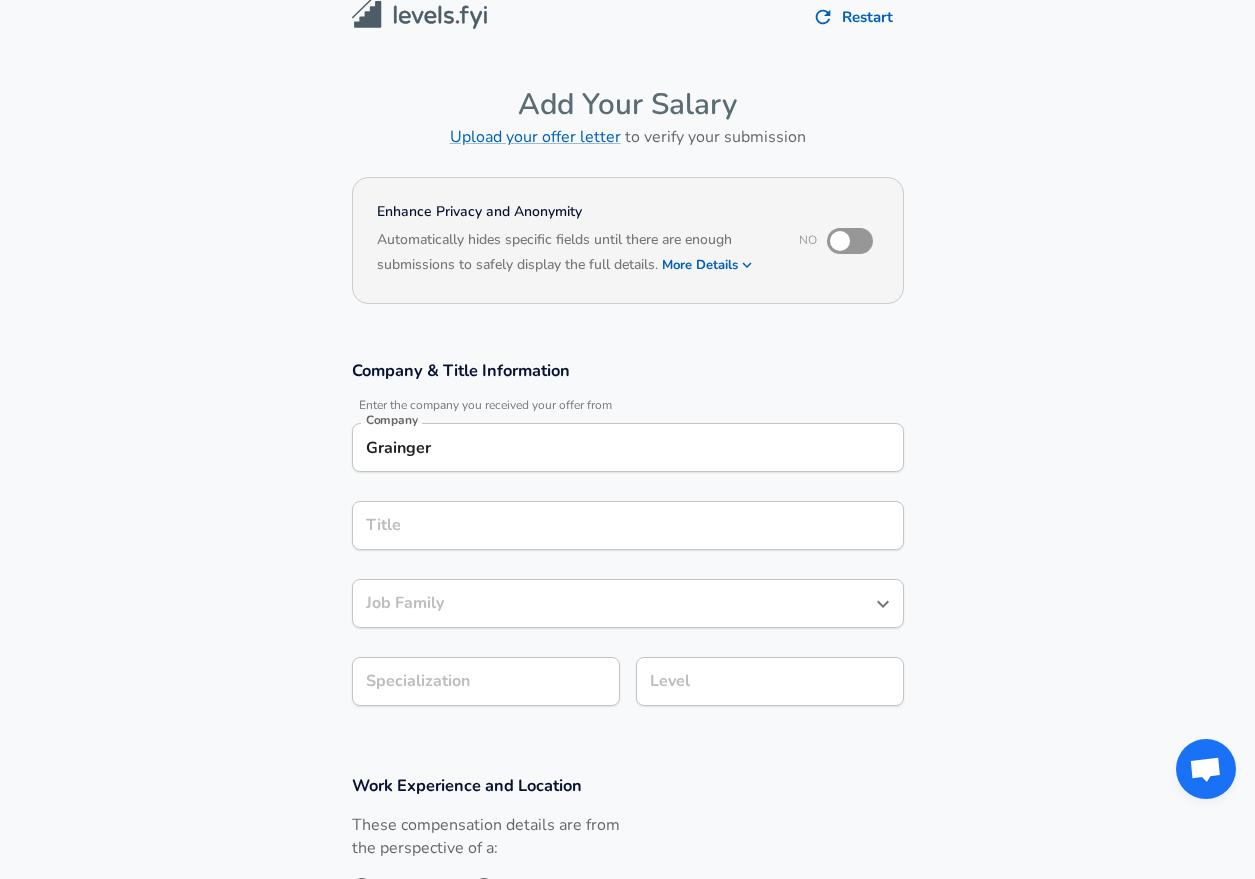 click on "Title" at bounding box center [628, 525] 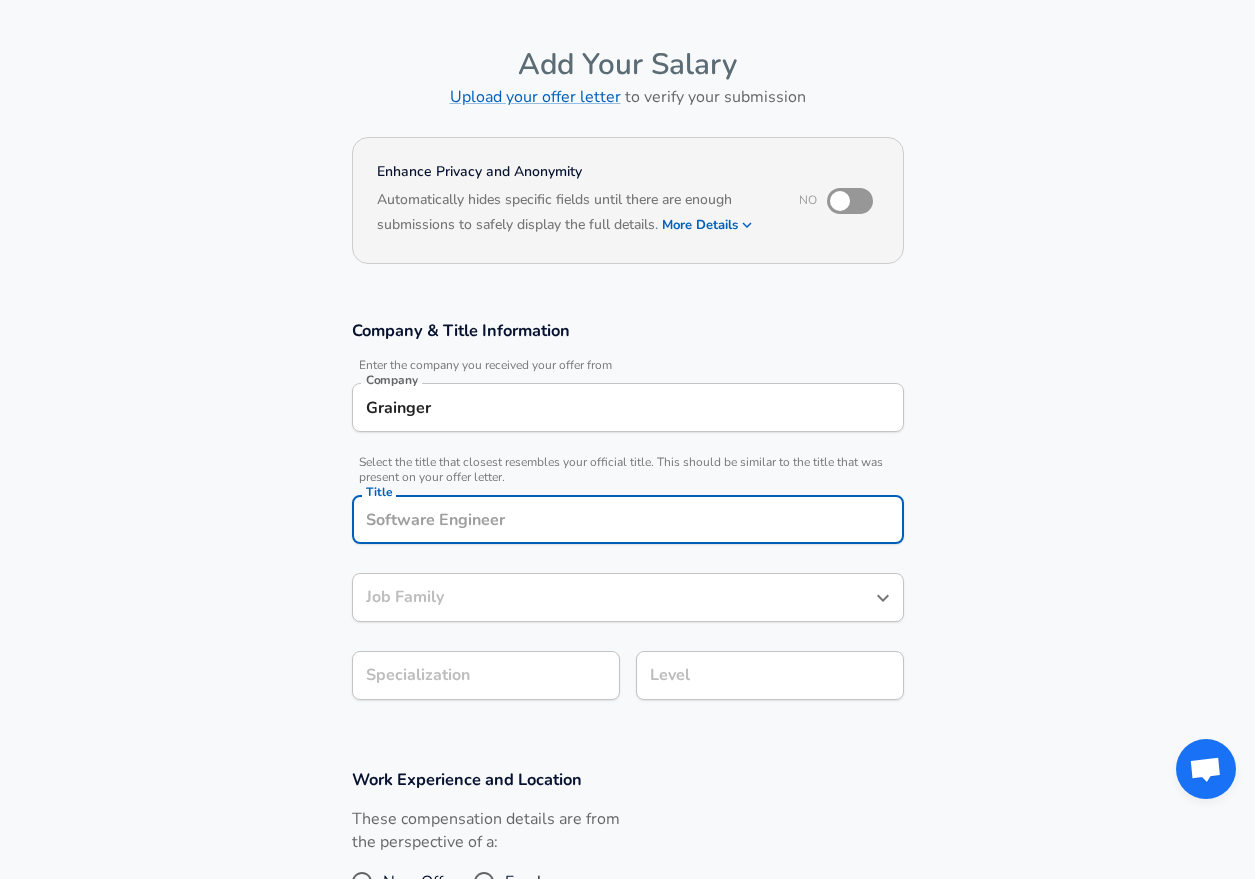 paste on "PROCUREMENT EXECUTION SPECIALIST" 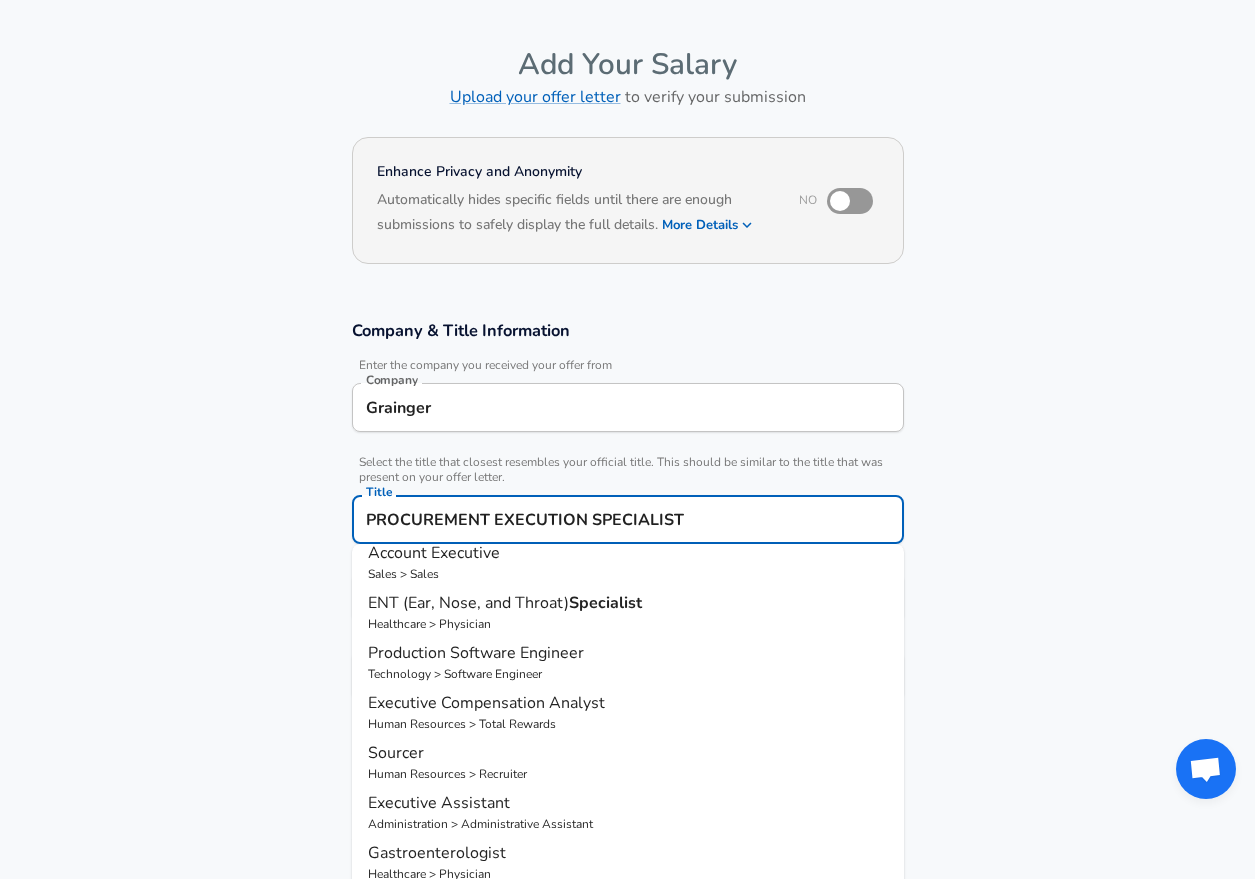 scroll, scrollTop: 164, scrollLeft: 0, axis: vertical 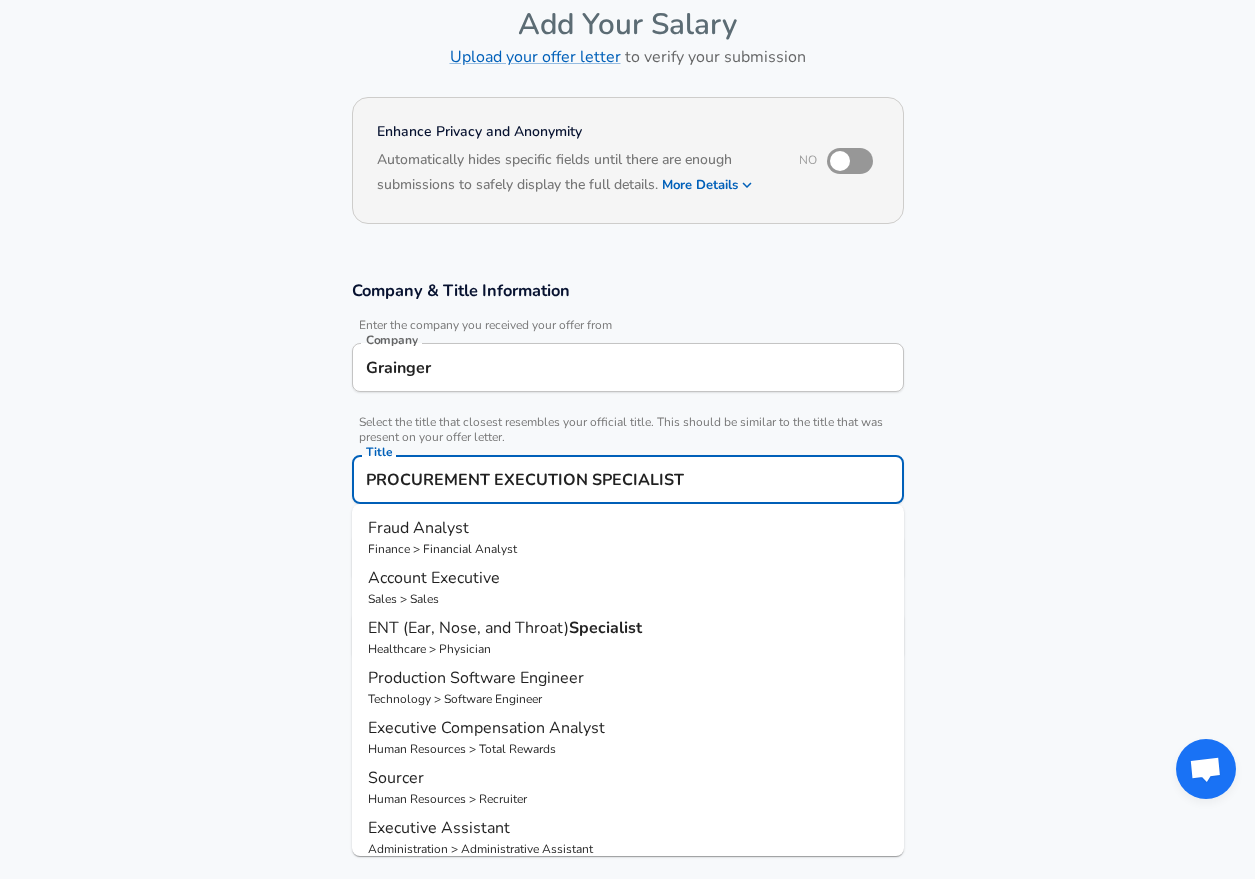 type on "PROCUREMENT EXECUTION SPECIALIST" 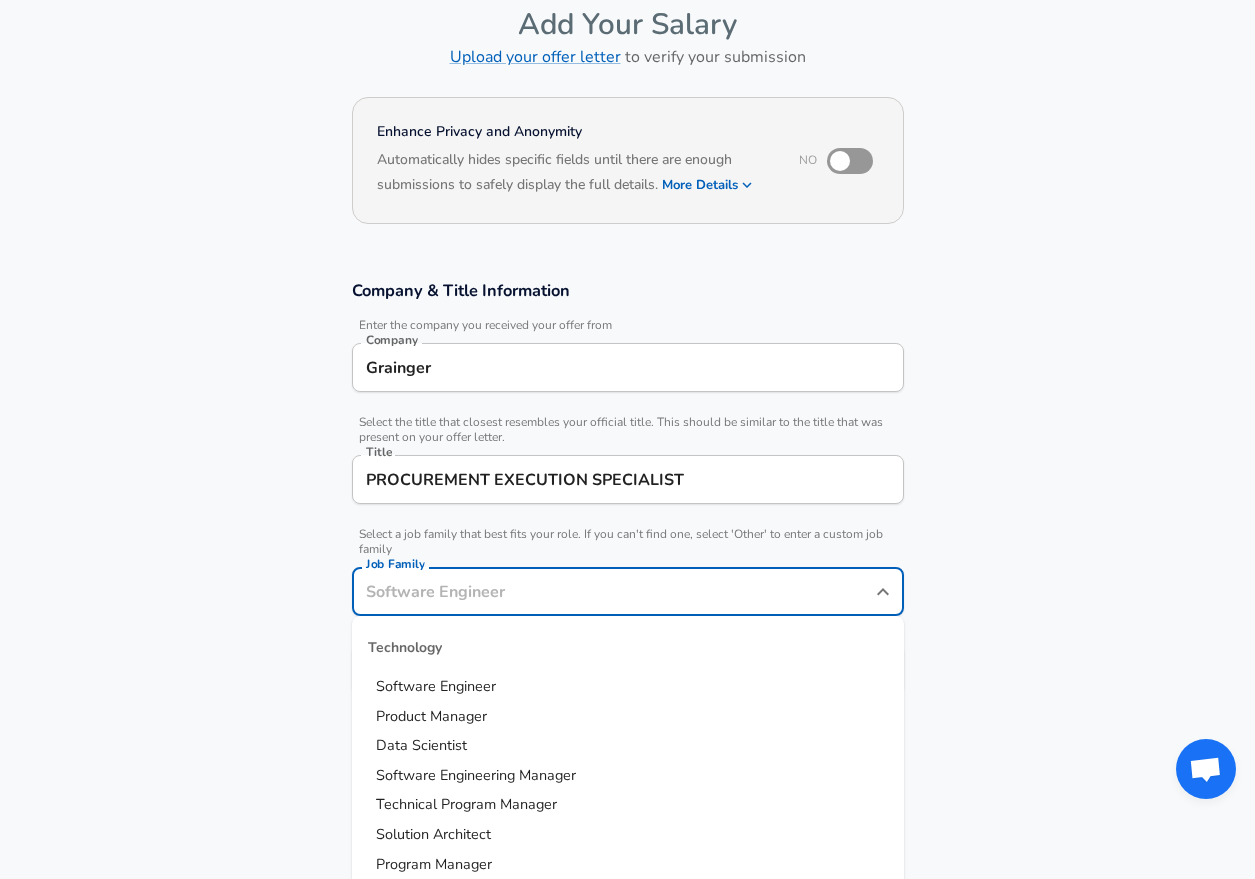 scroll, scrollTop: 140, scrollLeft: 0, axis: vertical 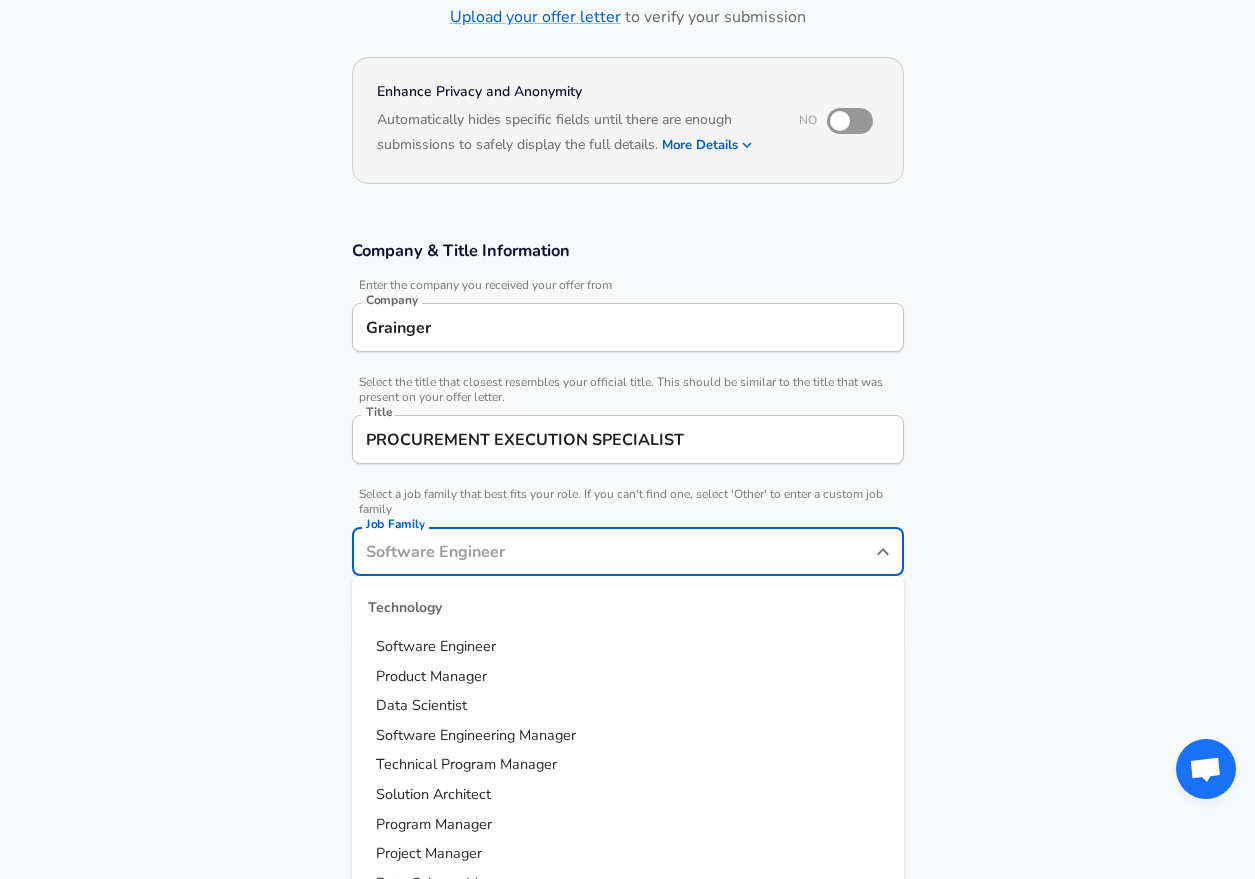 click on "Job Family" at bounding box center (613, 551) 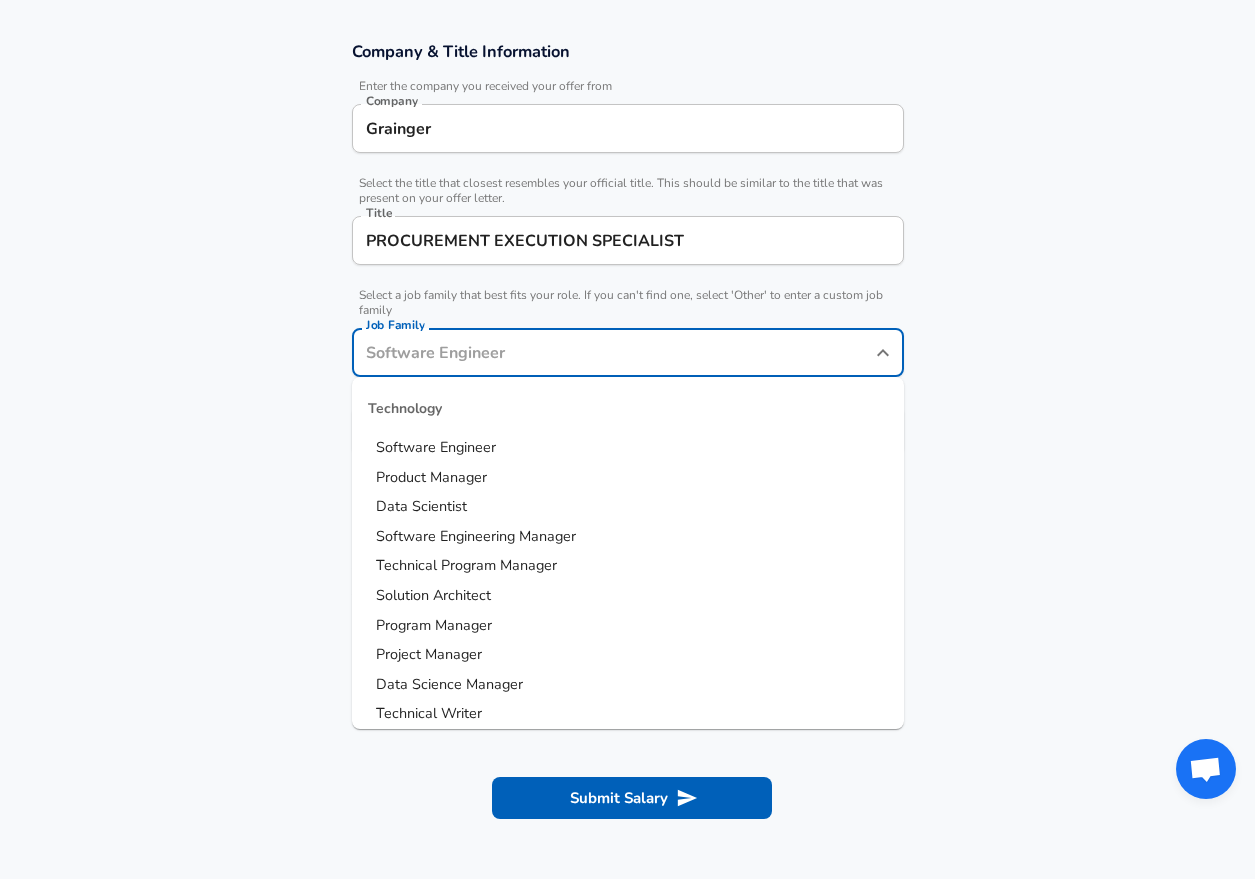 scroll, scrollTop: 340, scrollLeft: 0, axis: vertical 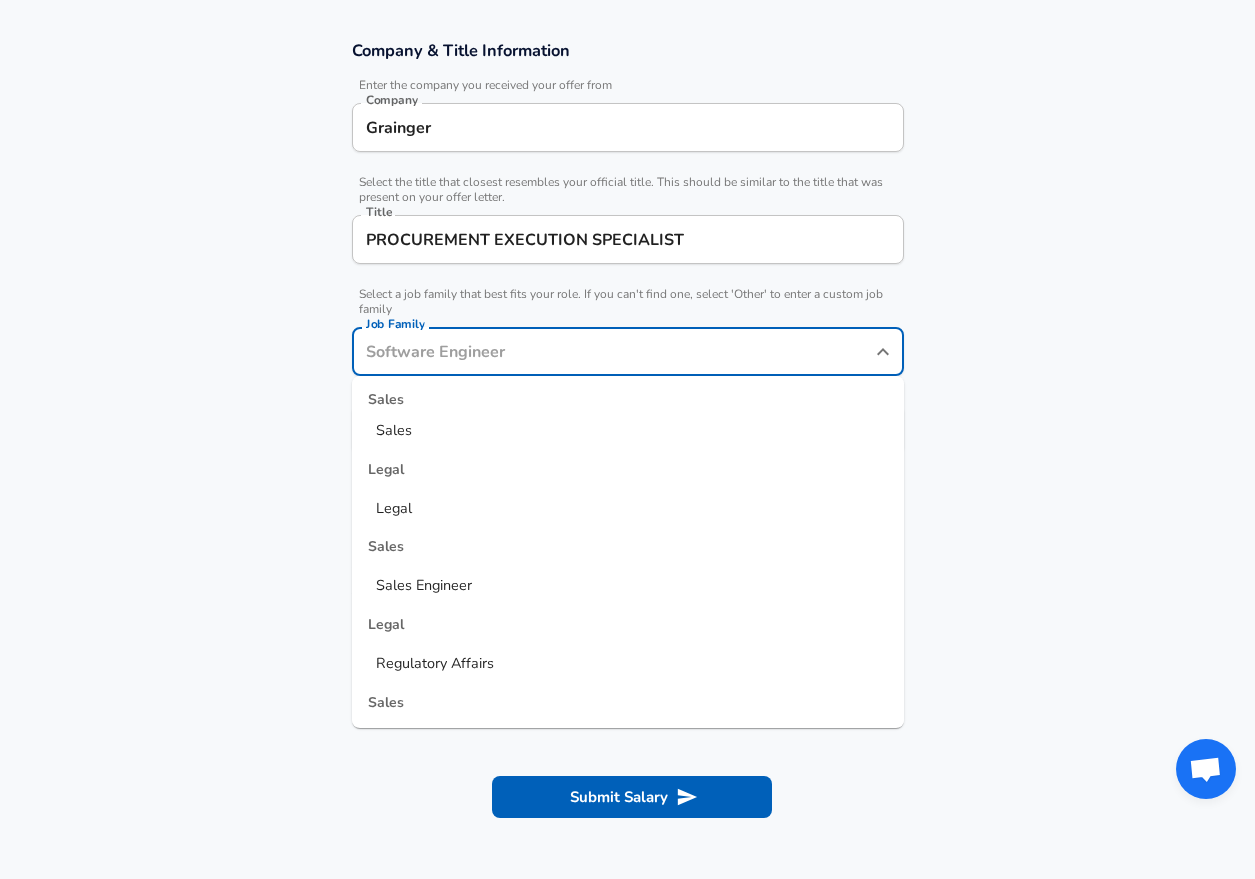 click on "Sales" at bounding box center (394, 430) 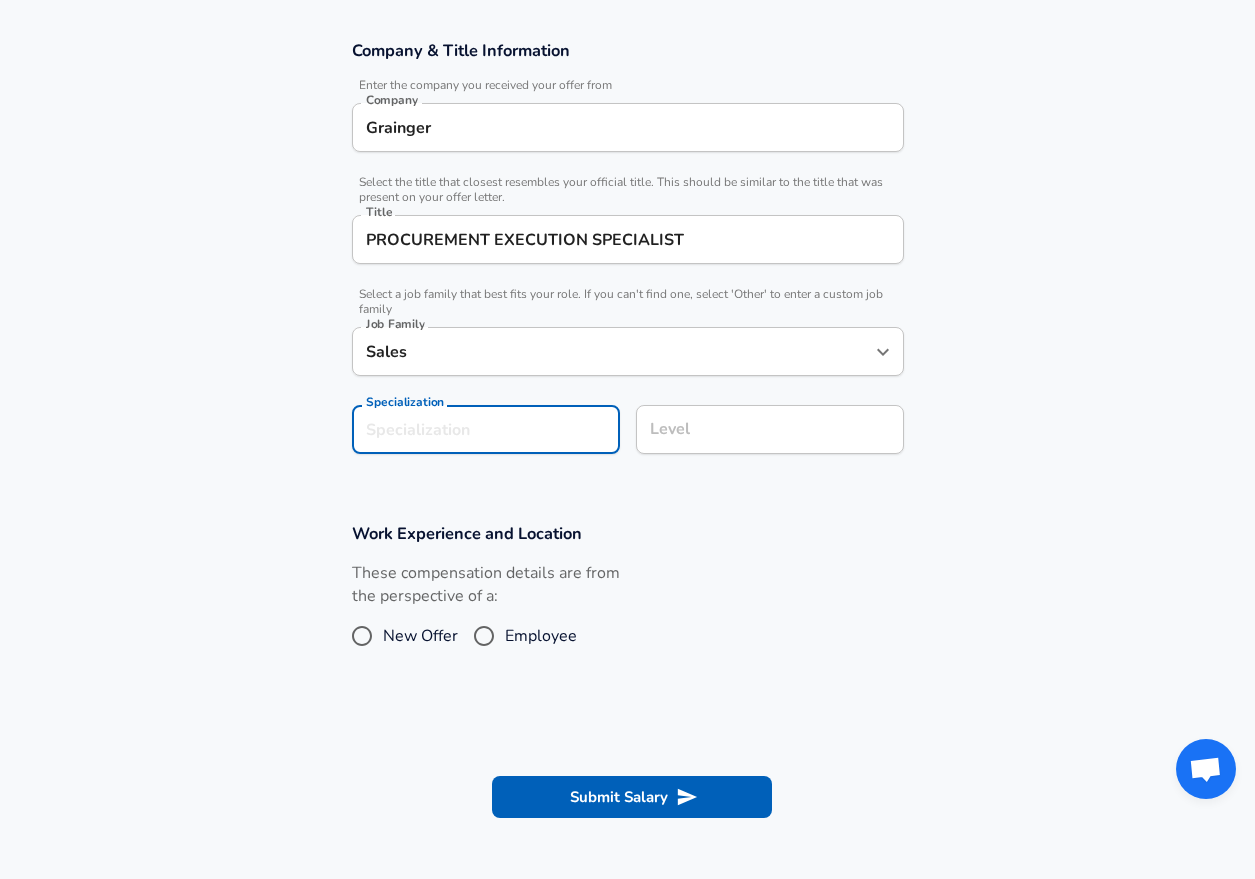 scroll, scrollTop: 400, scrollLeft: 0, axis: vertical 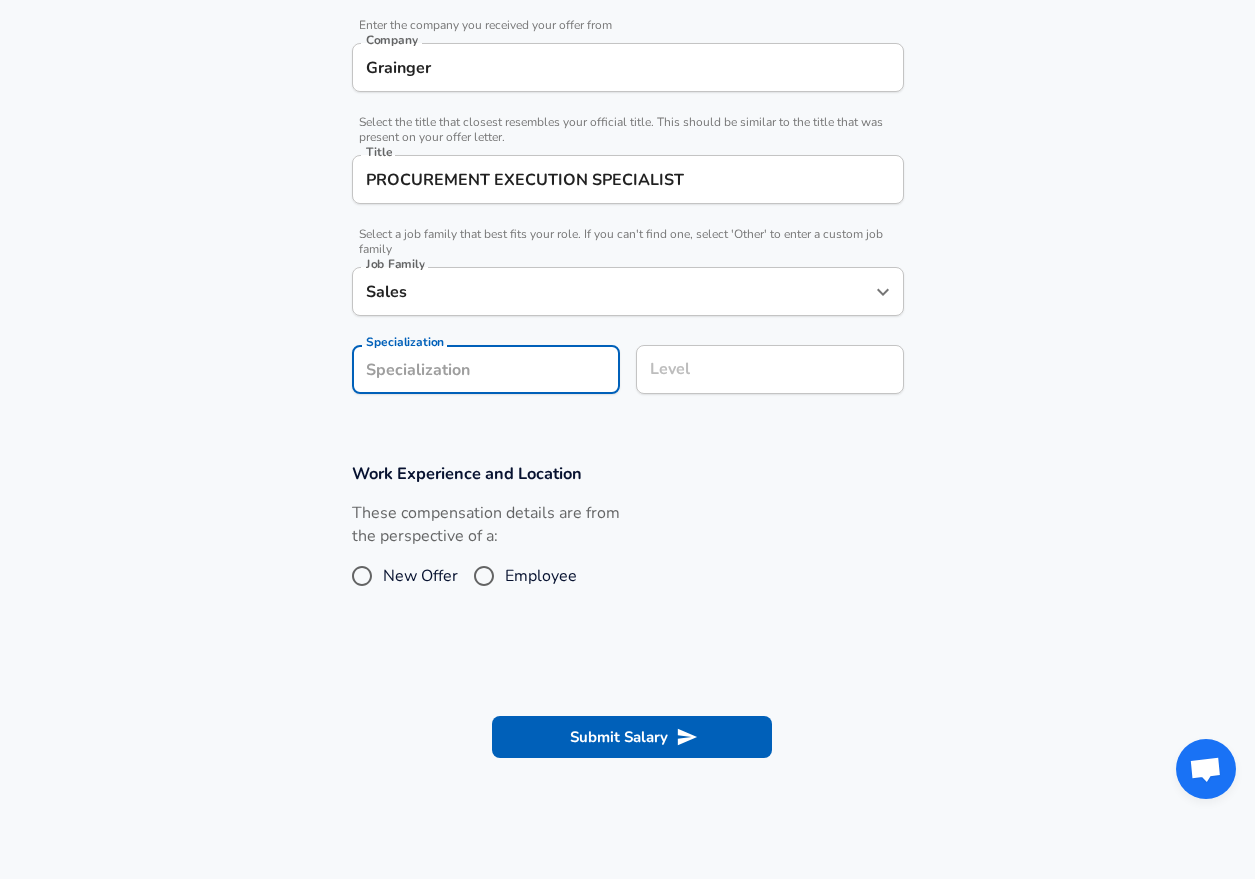 click on "Company & Title Information   Enter the company you received your offer from Company Grainger Company   Select the title that closest resembles your official title. This should be similar to the title that was present on your offer letter. Title PROCUREMENT EXECUTION SPECIALIST Title   Select a job family that best fits your role. If you can't find one, select 'Other' to enter a custom job family Job Family Sales Job Family Specialization Specialization Level Level" at bounding box center (627, 197) 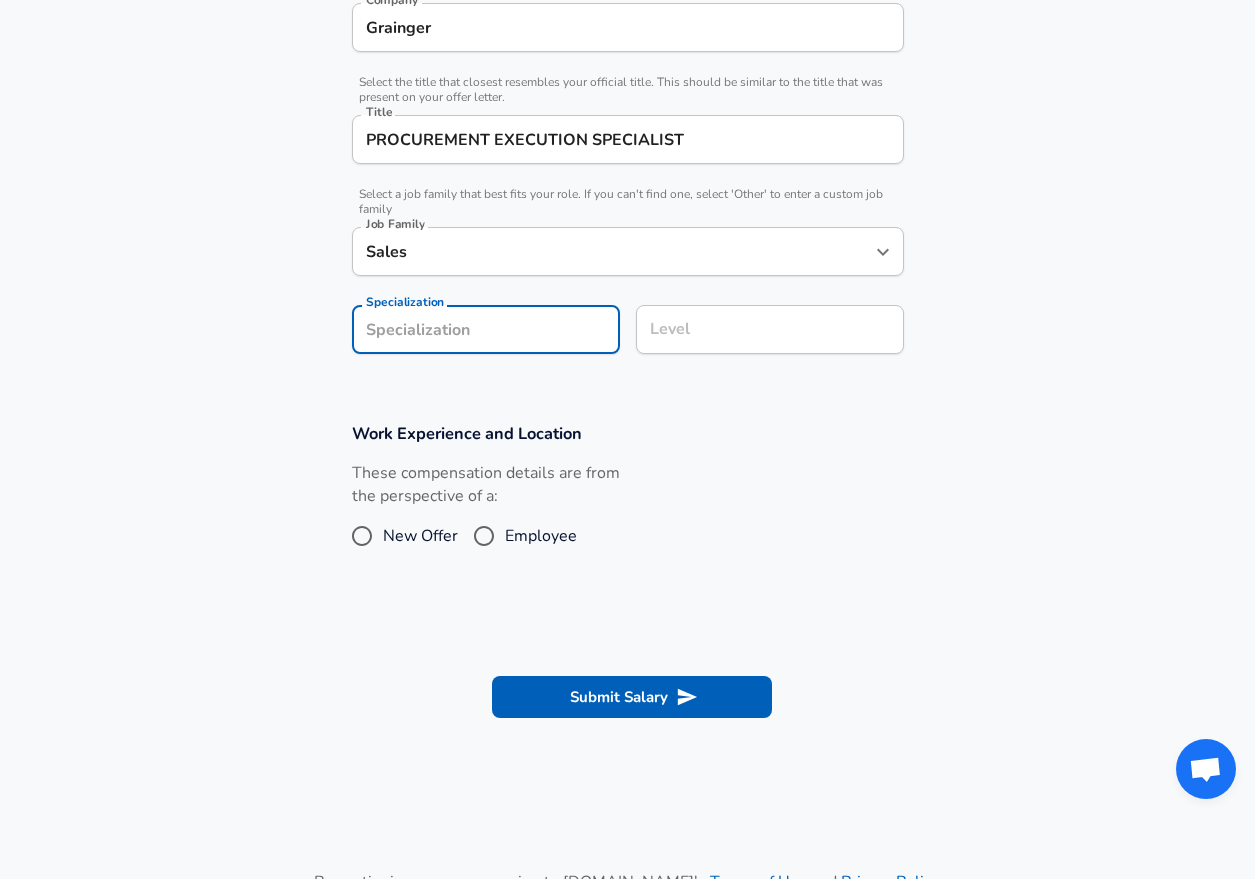 click on "Level" at bounding box center [770, 329] 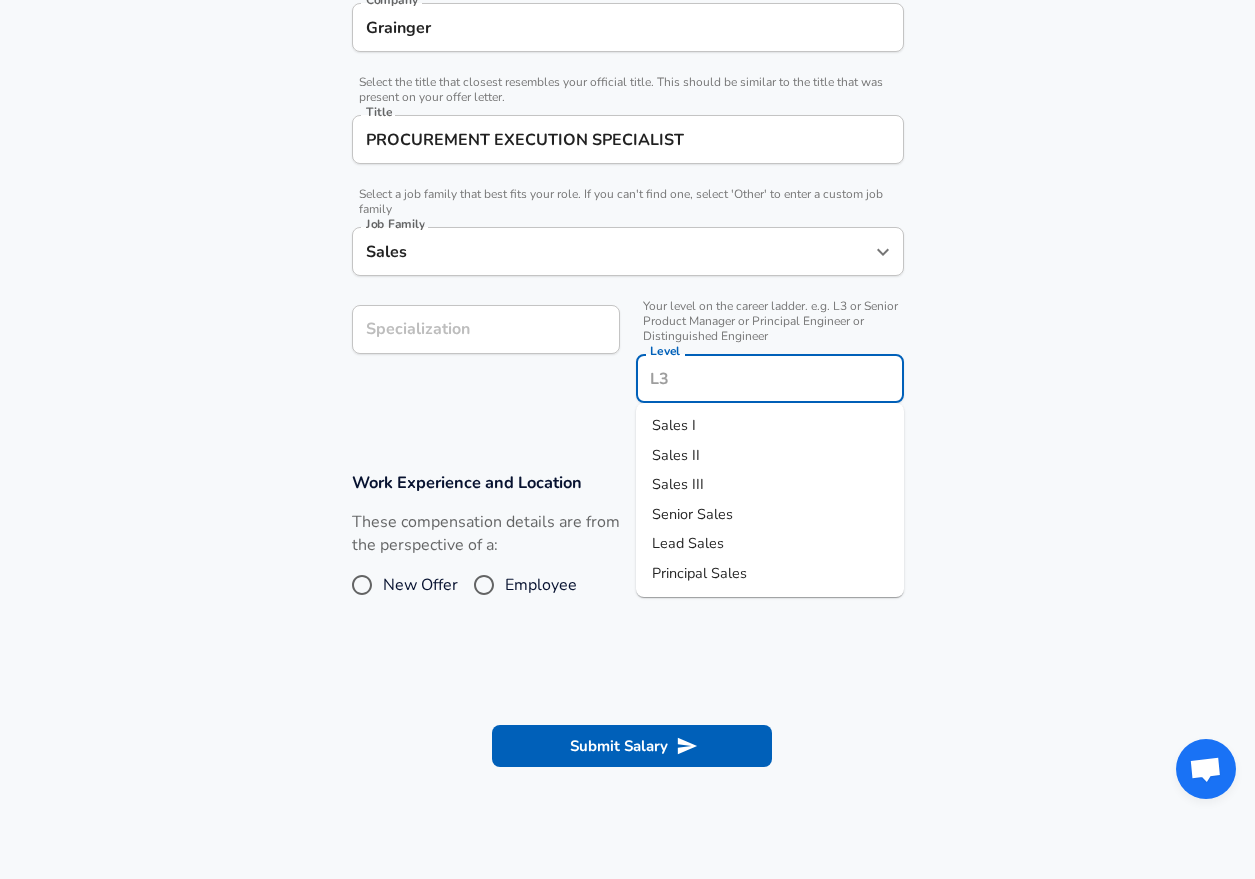 click on "Sales I" at bounding box center (770, 426) 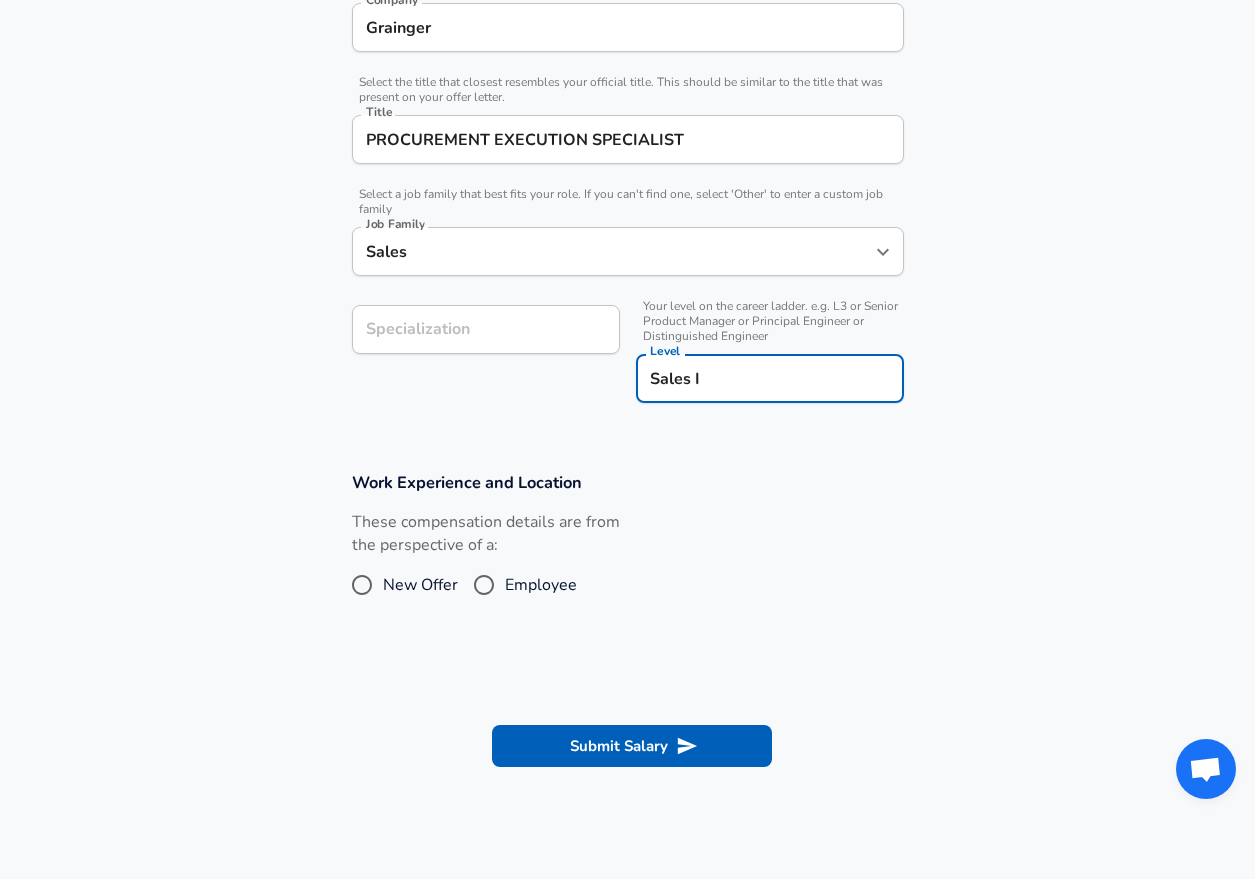 click on "Employee" at bounding box center [484, 585] 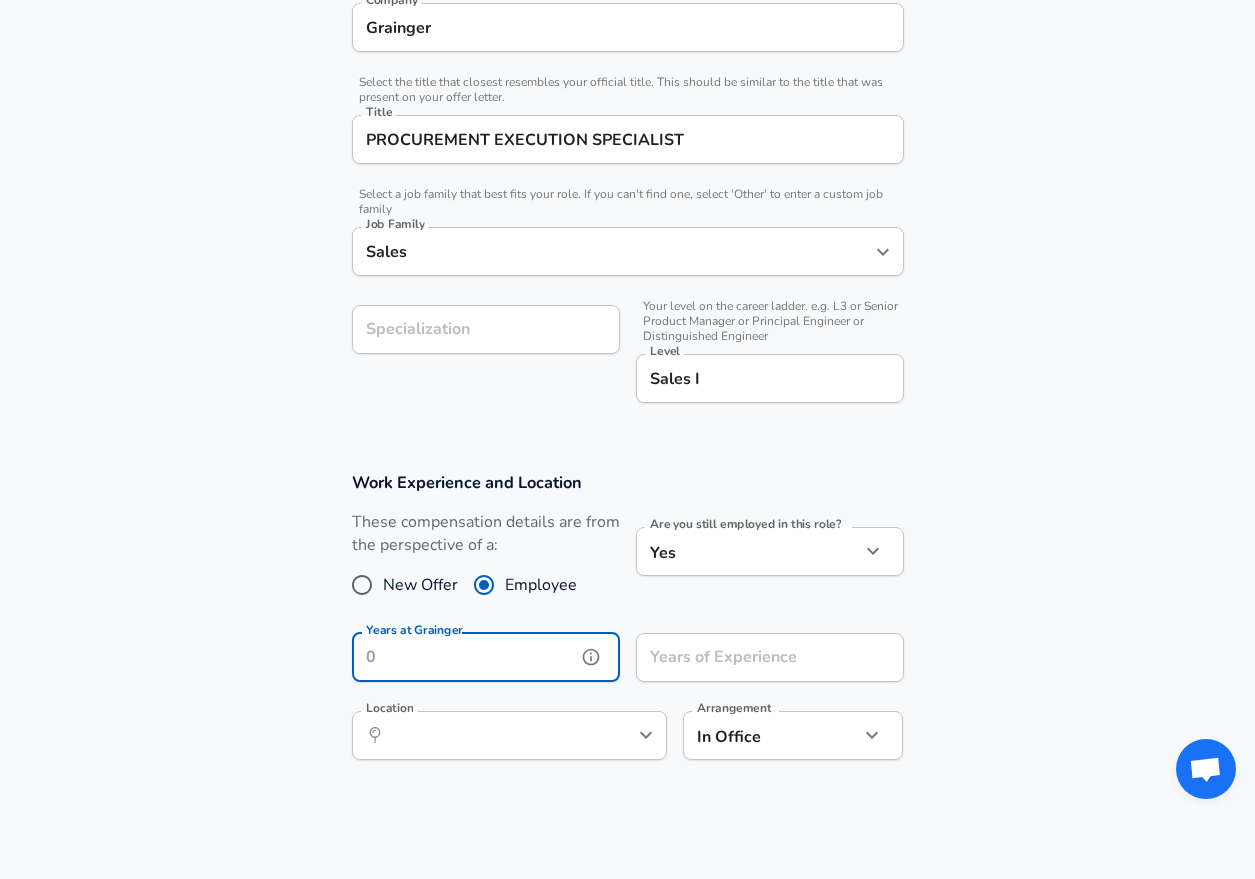 click on "Years at Grainger" at bounding box center [464, 657] 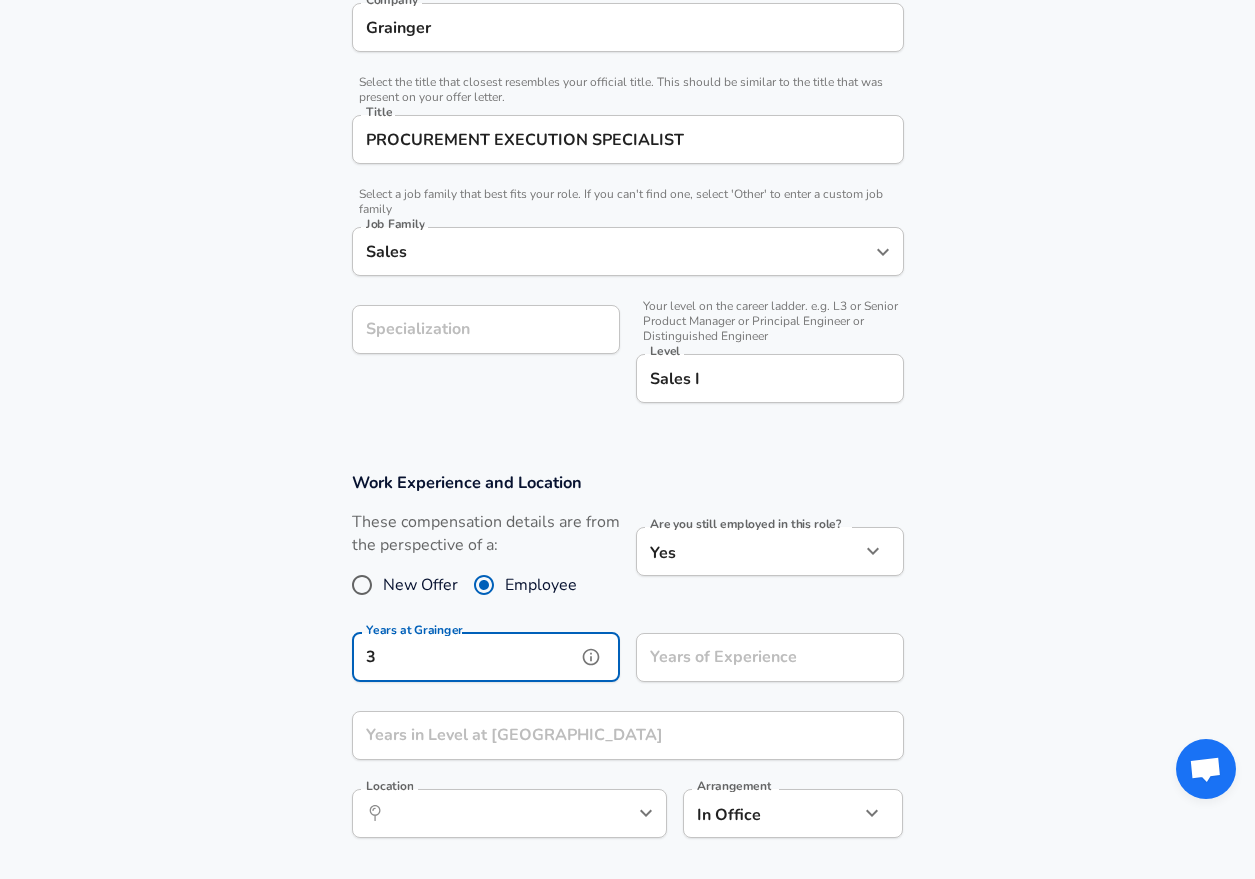 type on "3" 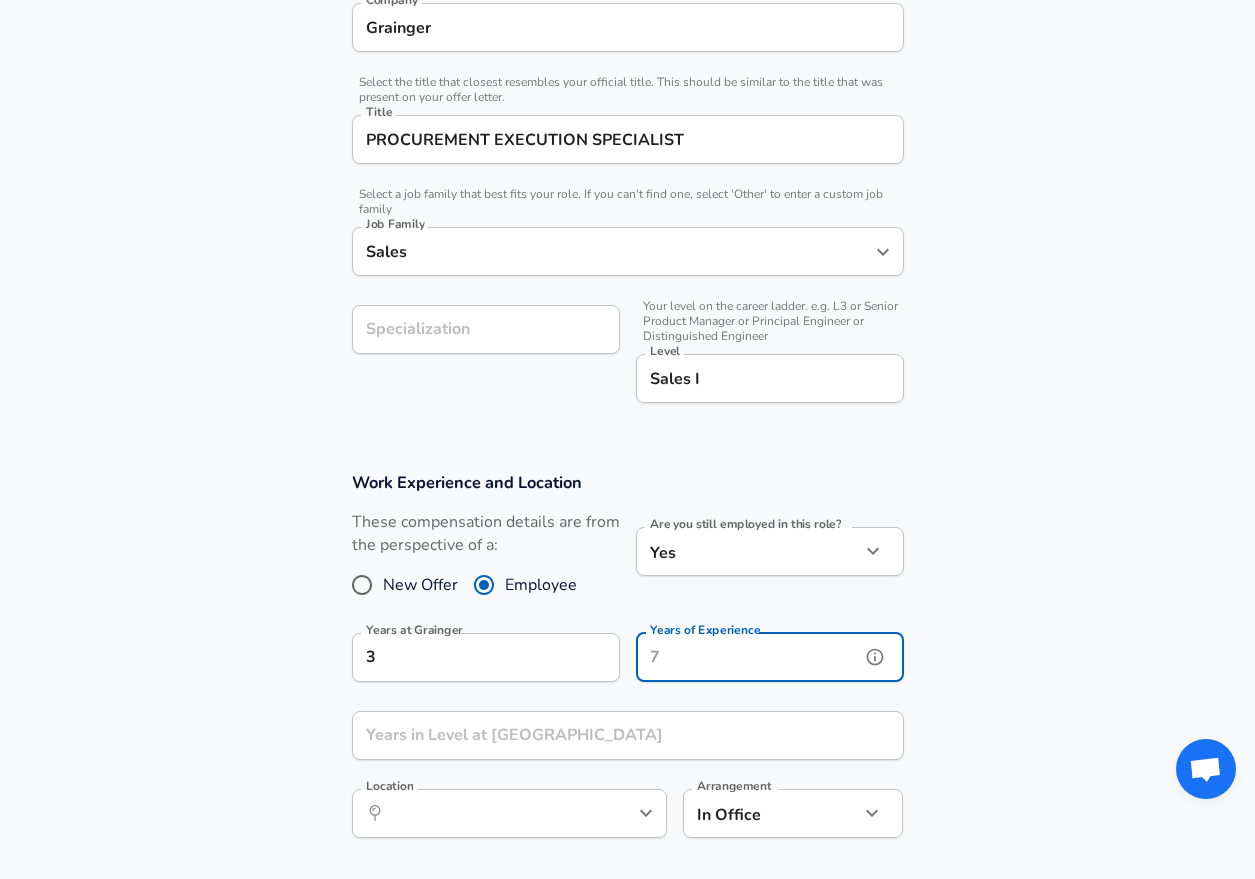 click on "Years of Experience" at bounding box center [748, 657] 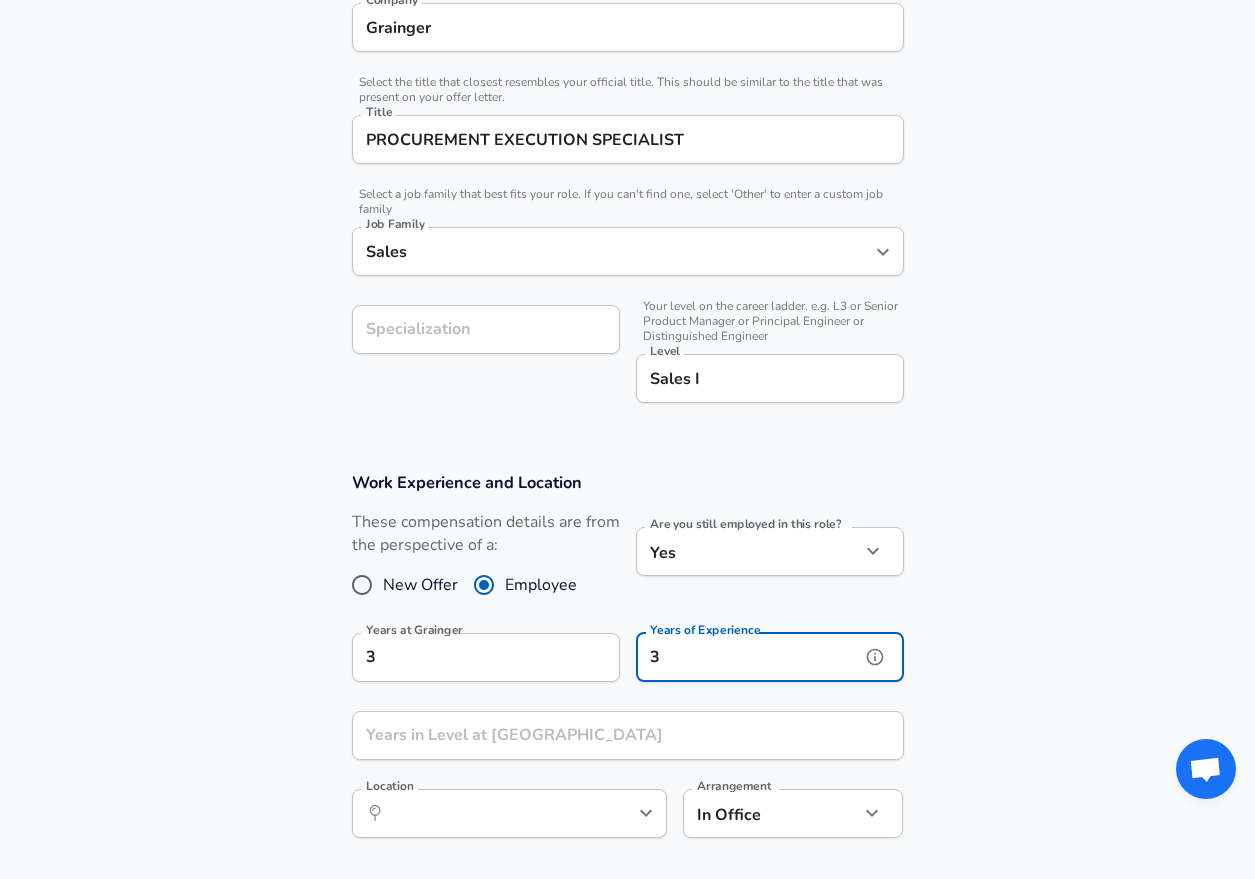 type on "3" 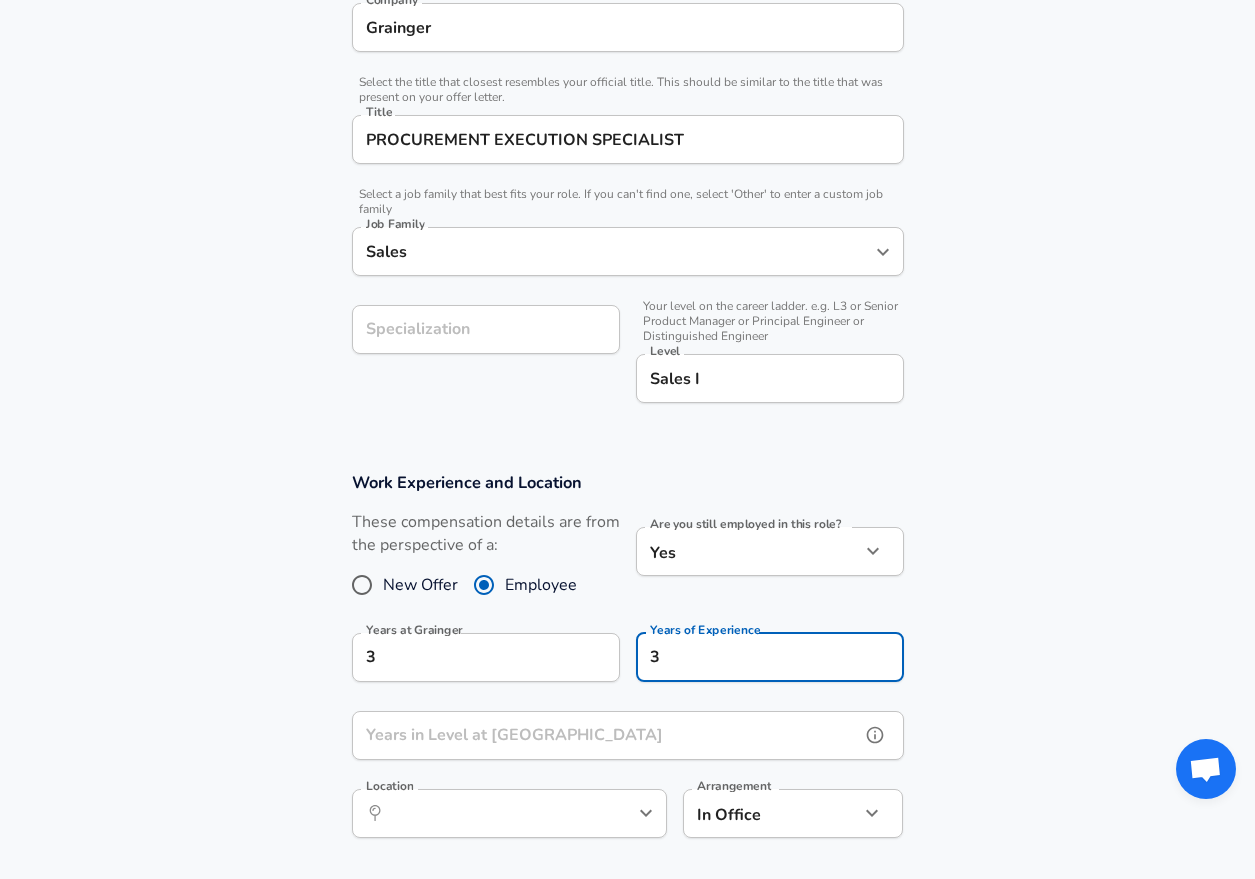 click on "Years in Level at [GEOGRAPHIC_DATA]" at bounding box center (606, 735) 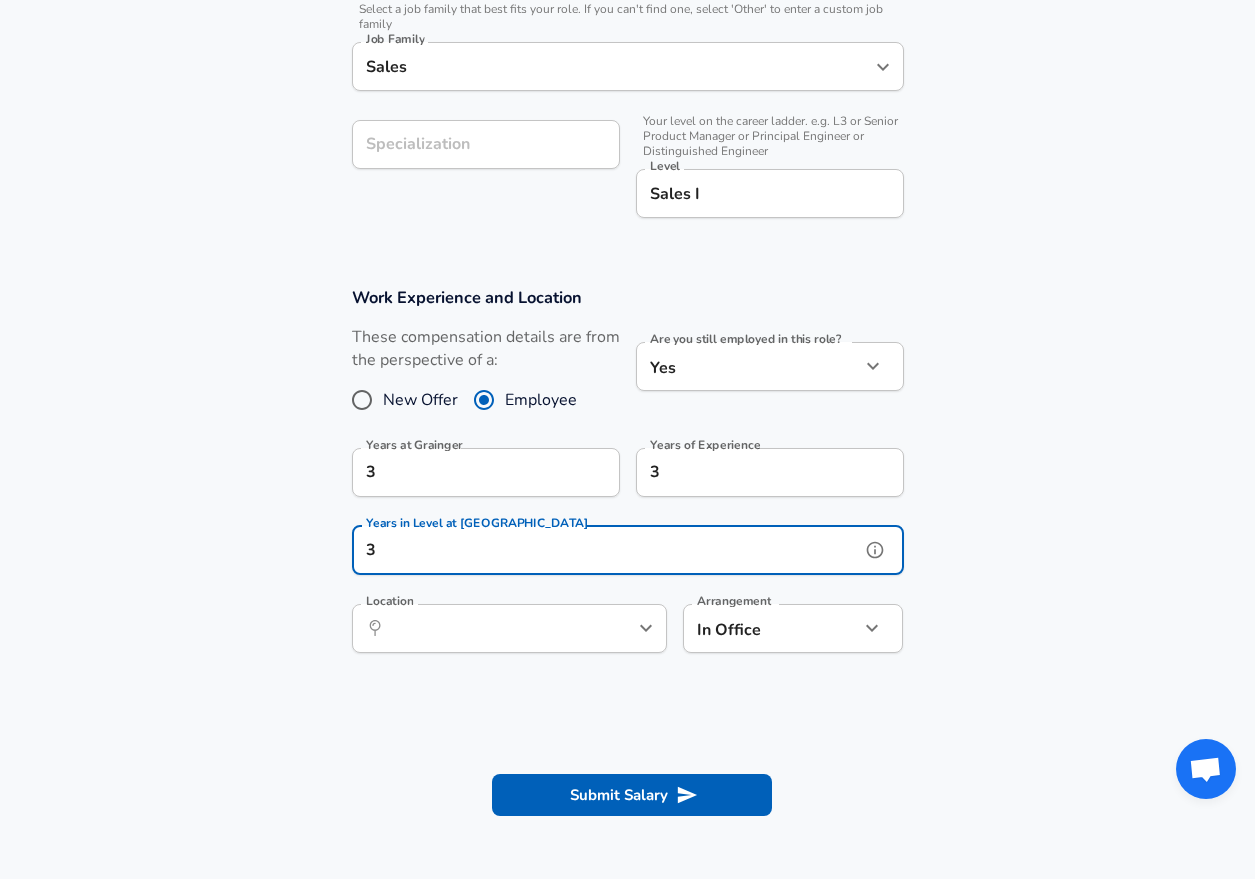 scroll, scrollTop: 640, scrollLeft: 0, axis: vertical 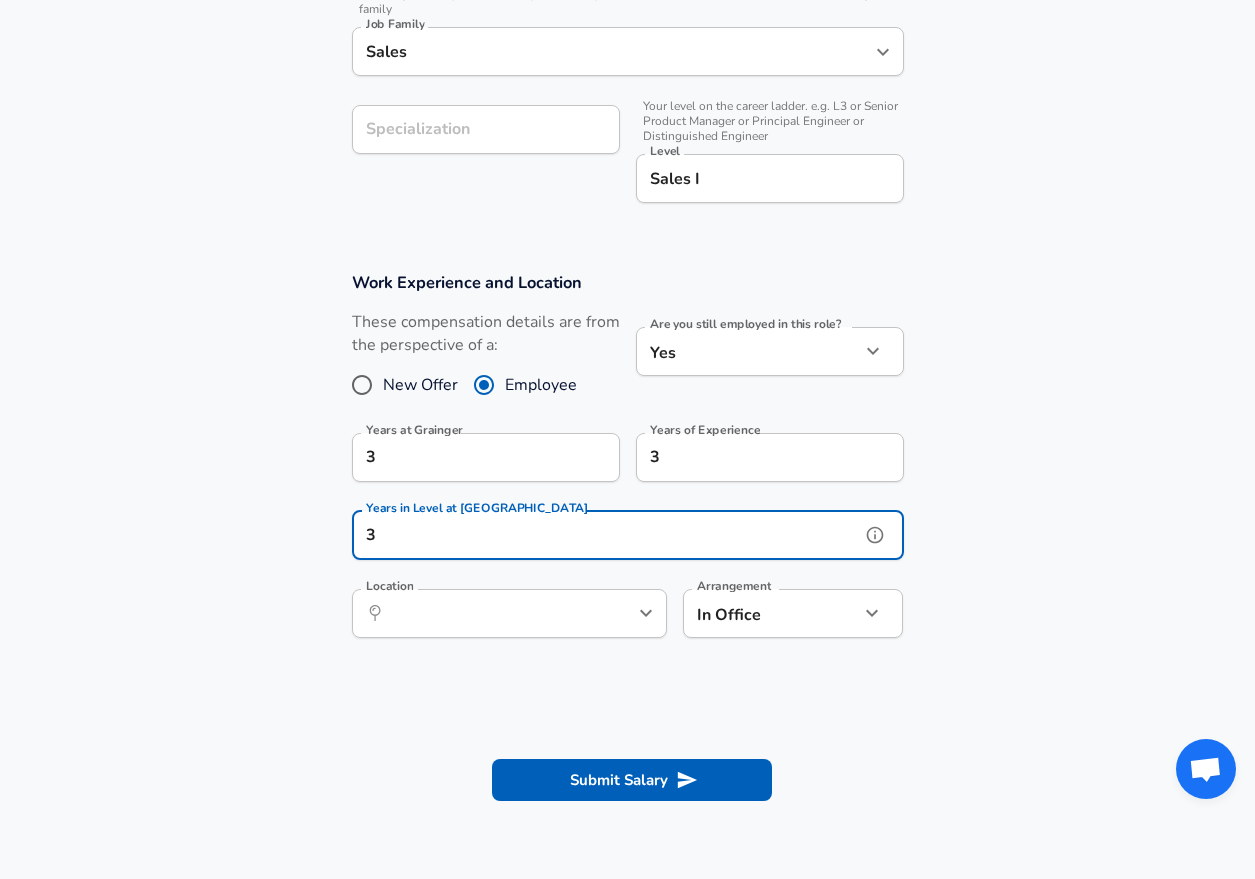 type on "3" 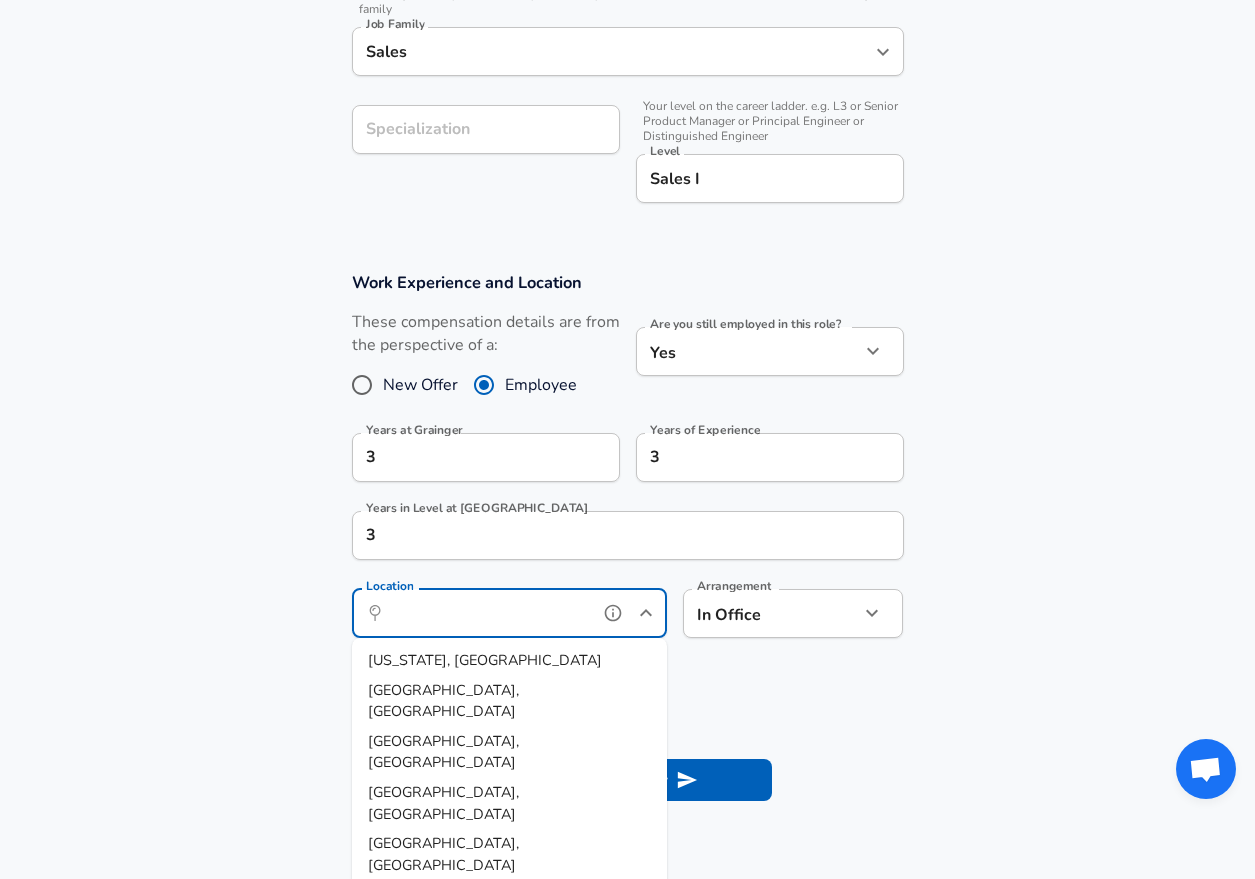 click on "Location" at bounding box center (487, 613) 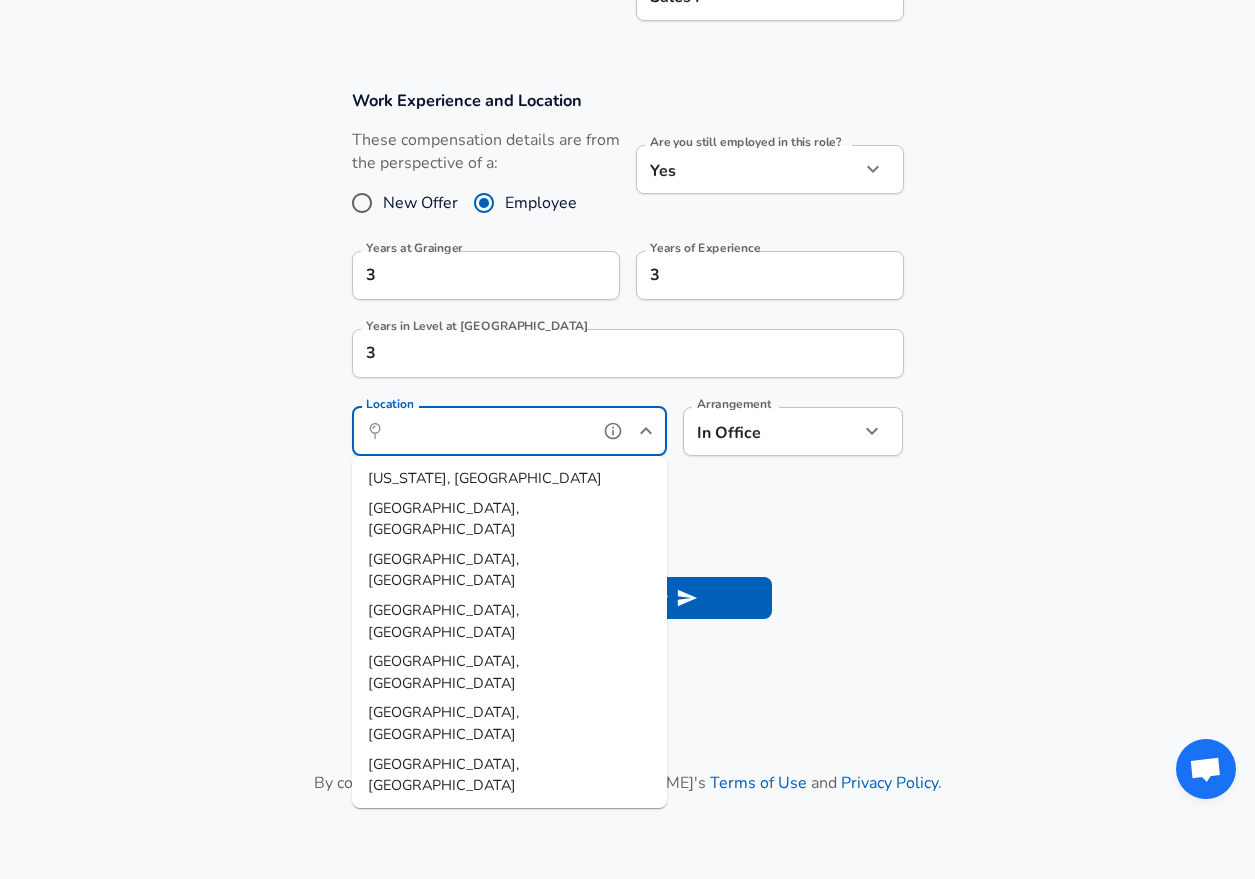 scroll, scrollTop: 840, scrollLeft: 0, axis: vertical 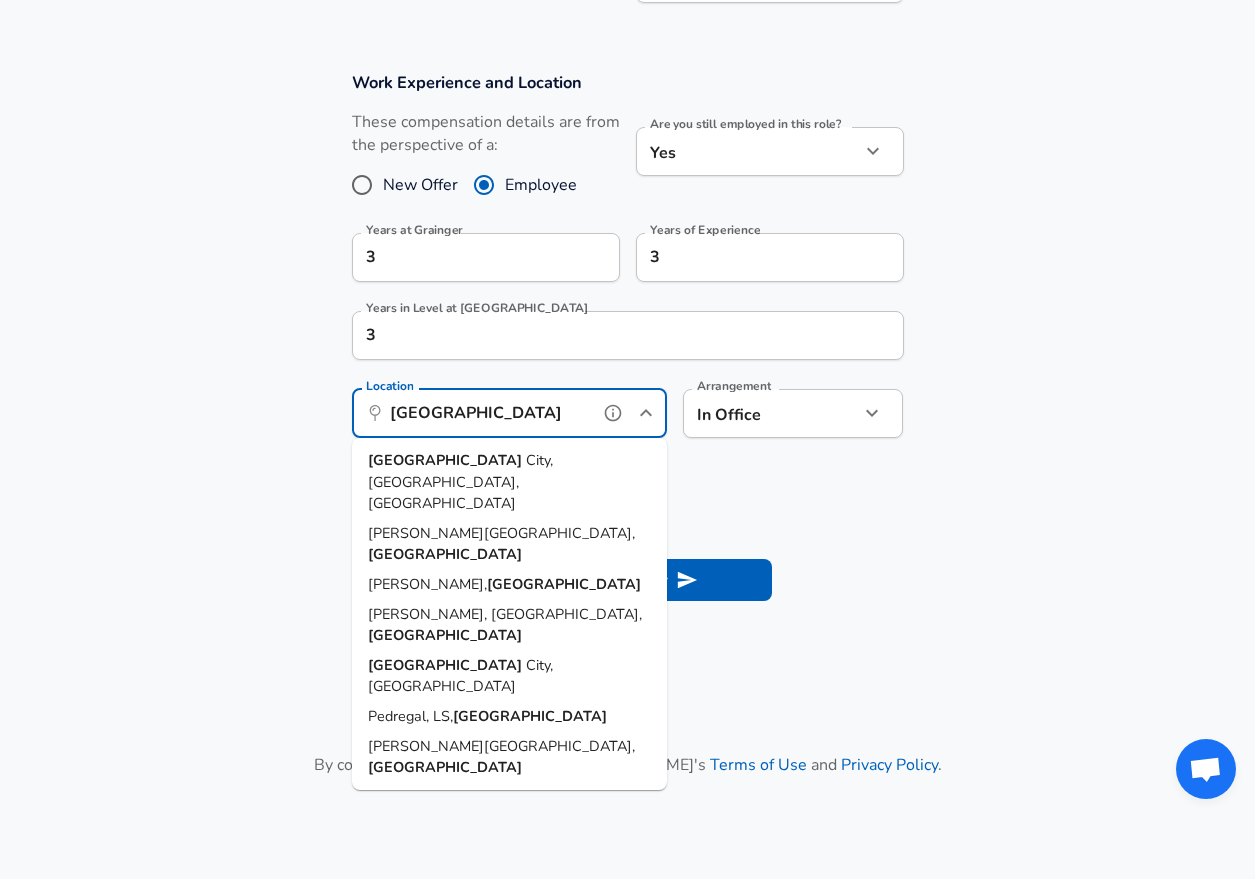 click on "City, [GEOGRAPHIC_DATA], [GEOGRAPHIC_DATA]" at bounding box center [460, 481] 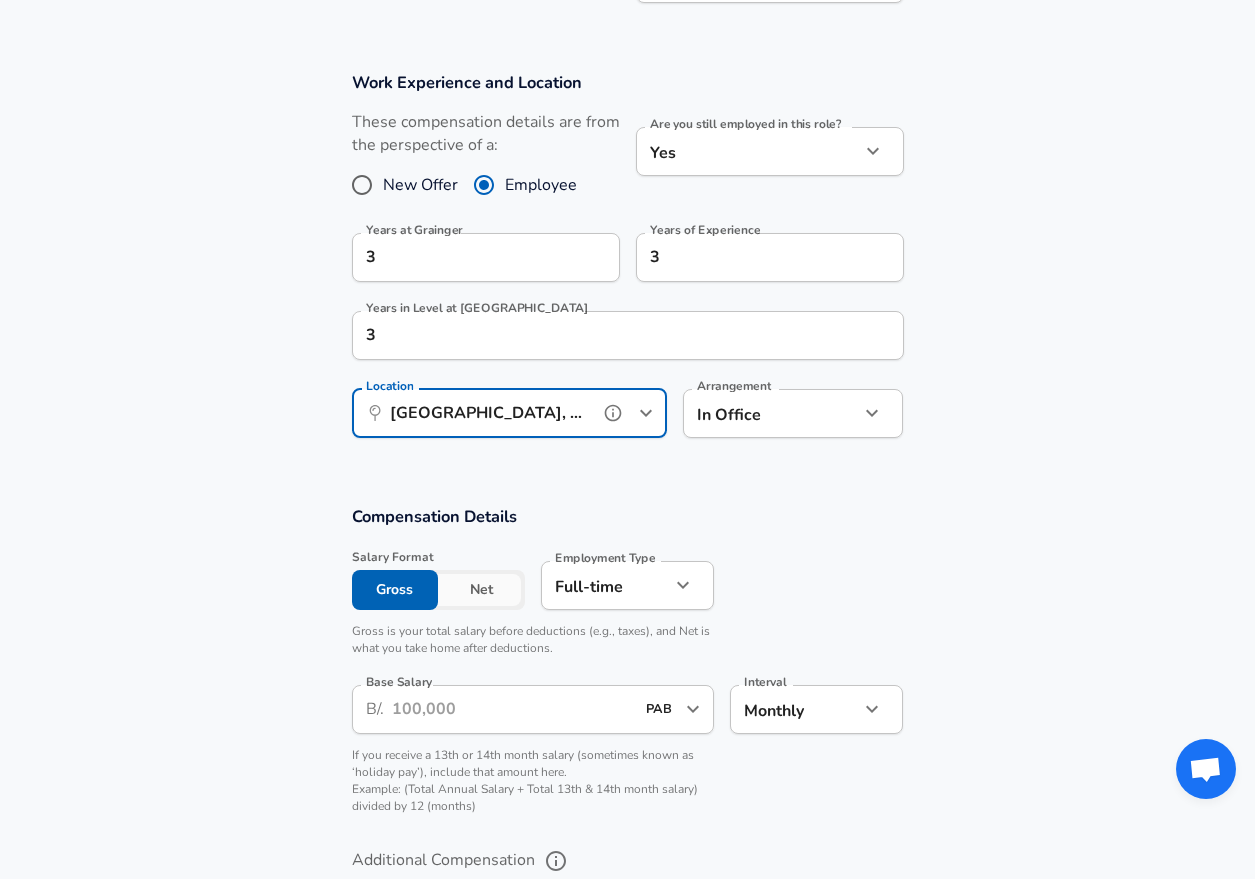 type on "[GEOGRAPHIC_DATA], [GEOGRAPHIC_DATA], [GEOGRAPHIC_DATA]" 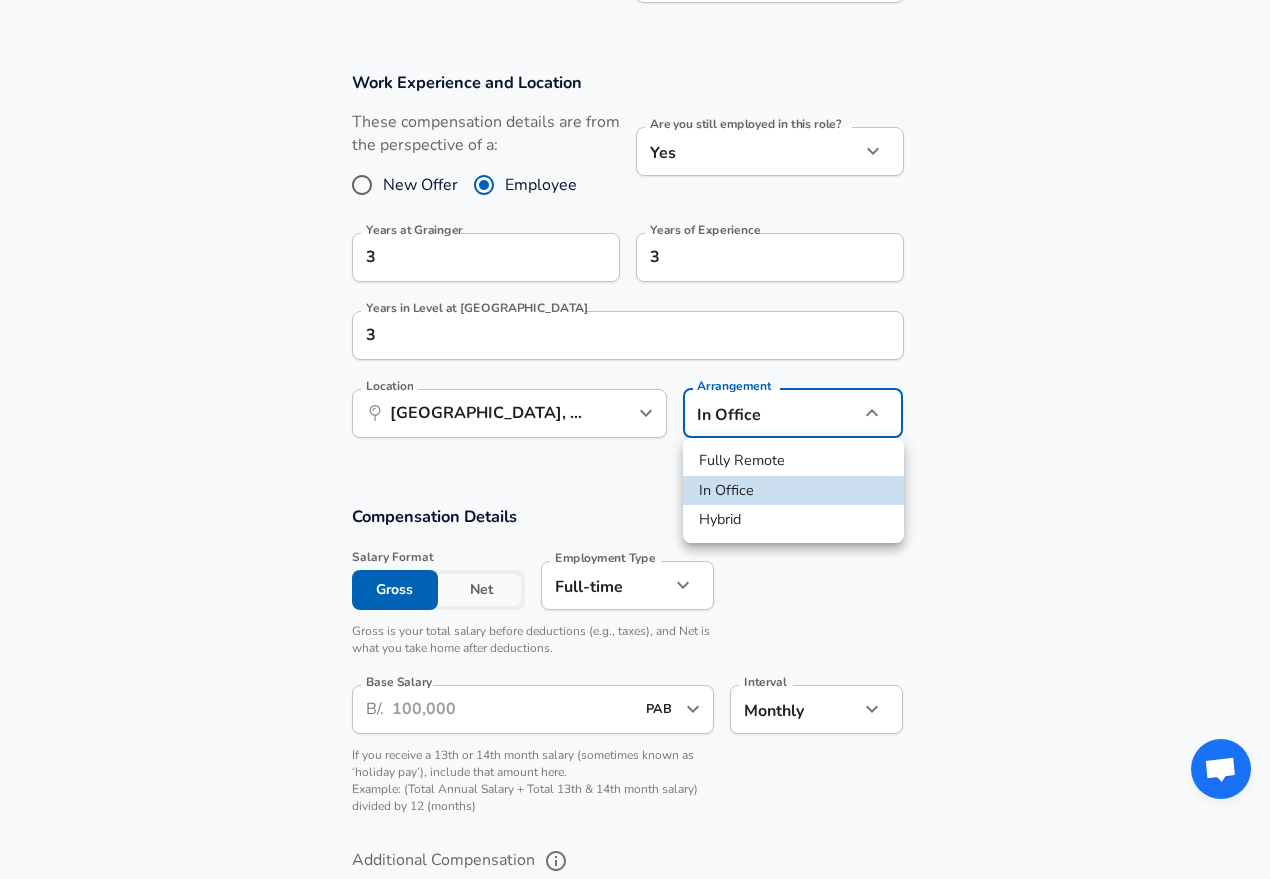 click on "Restart Add Your Salary Upload your offer letter   to verify your submission Enhance Privacy and Anonymity No Automatically hides specific fields until there are enough submissions to safely display the full details.   More Details Based on your submission and the data points that we have already collected, we will automatically hide and anonymize specific fields if there aren't enough data points to remain sufficiently anonymous. Company & Title Information   Enter the company you received your offer from Company Grainger Company   Select the title that closest resembles your official title. This should be similar to the title that was present on your offer letter. Title PROCUREMENT EXECUTION SPECIALIST Title   Select a job family that best fits your role. If you can't find one, select 'Other' to enter a custom job family Job Family Sales Job Family Specialization Specialization   Your level on the career ladder. e.g. L3 or Senior Product Manager or Principal Engineer or Distinguished Engineer Level Sales I" at bounding box center [635, -401] 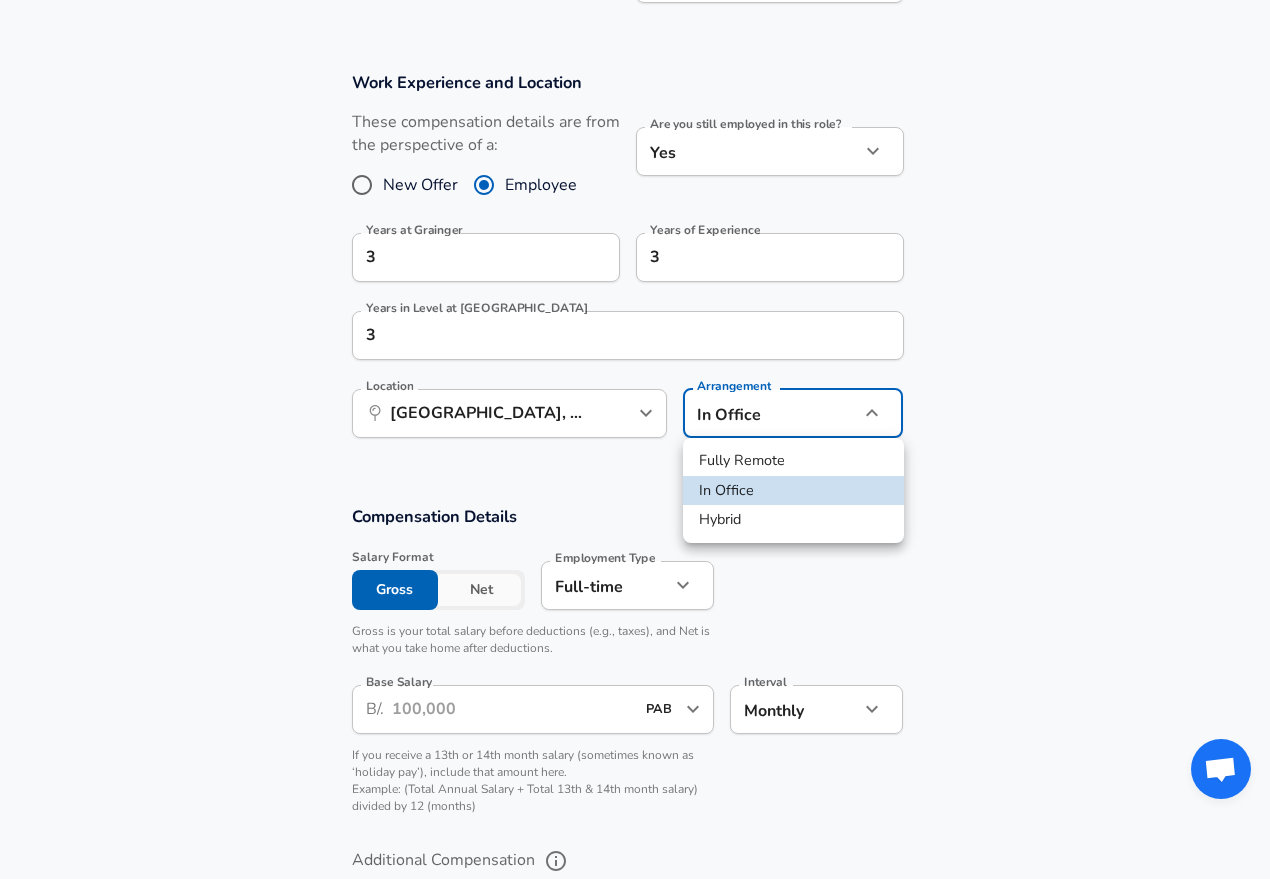 click on "Hybrid" at bounding box center (793, 520) 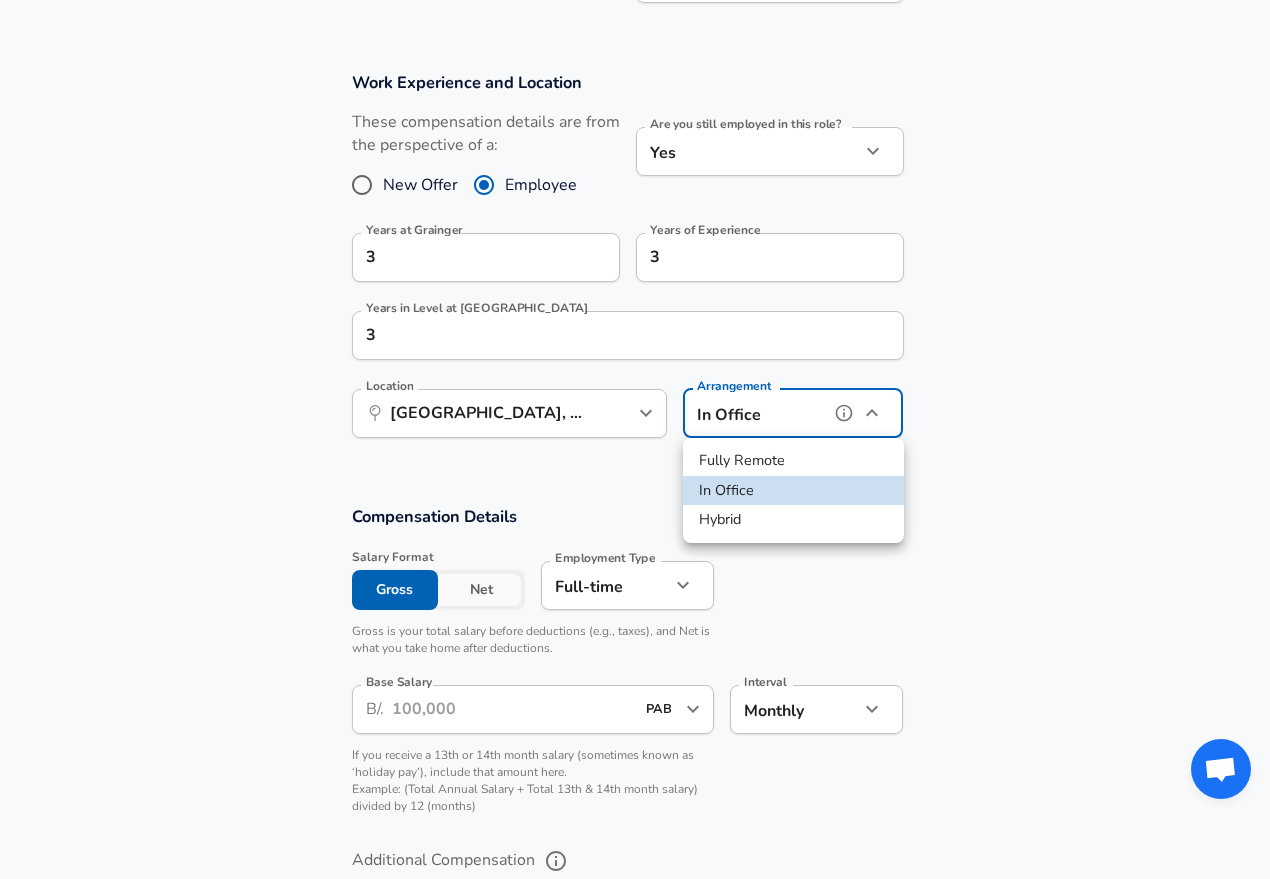 type on "hybrid" 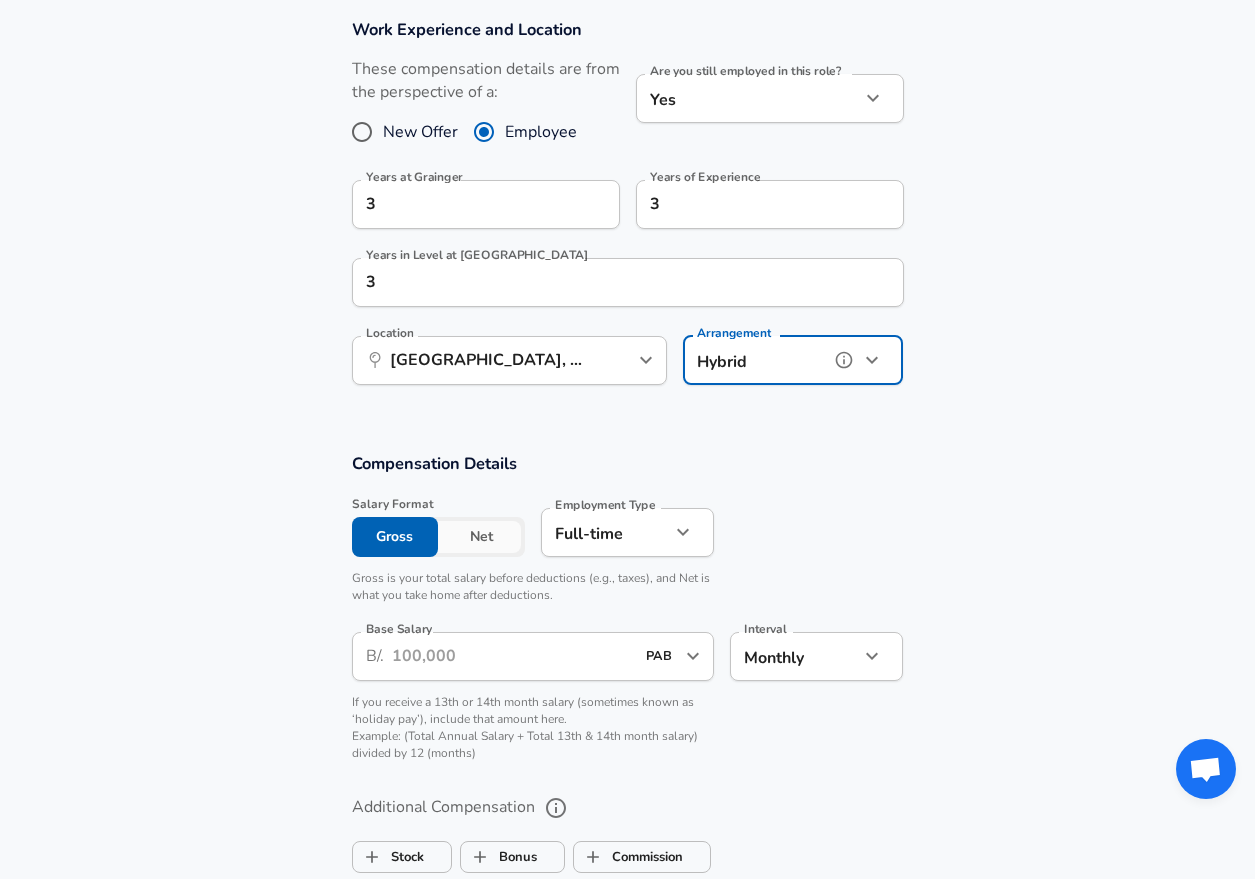 scroll, scrollTop: 940, scrollLeft: 0, axis: vertical 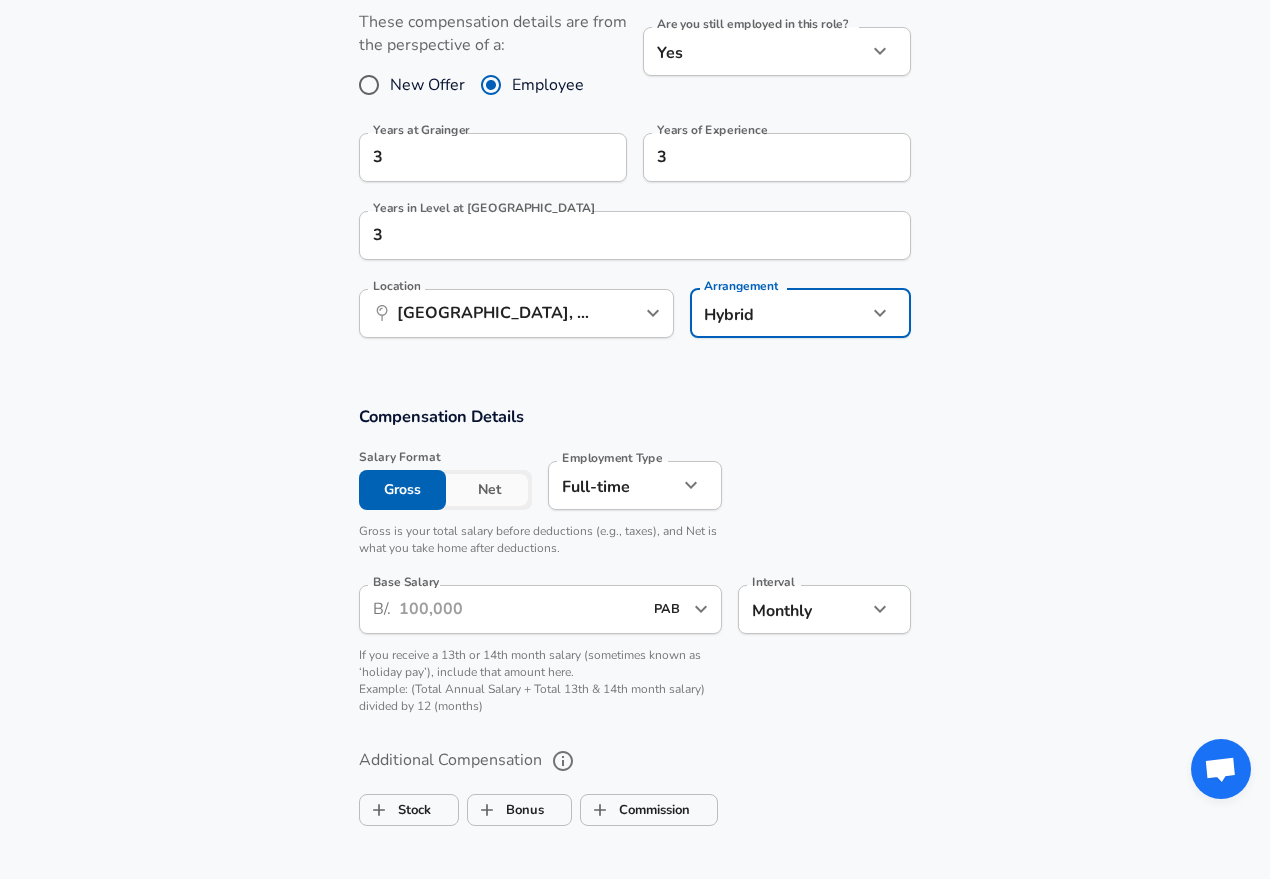 click on "Restart Add Your Salary Upload your offer letter   to verify your submission Enhance Privacy and Anonymity No Automatically hides specific fields until there are enough submissions to safely display the full details.   More Details Based on your submission and the data points that we have already collected, we will automatically hide and anonymize specific fields if there aren't enough data points to remain sufficiently anonymous. Company & Title Information   Enter the company you received your offer from Company Grainger Company   Select the title that closest resembles your official title. This should be similar to the title that was present on your offer letter. Title PROCUREMENT EXECUTION SPECIALIST Title   Select a job family that best fits your role. If you can't find one, select 'Other' to enter a custom job family Job Family Sales Job Family Specialization Specialization   Your level on the career ladder. e.g. L3 or Senior Product Manager or Principal Engineer or Distinguished Engineer Level Sales I" at bounding box center [635, -501] 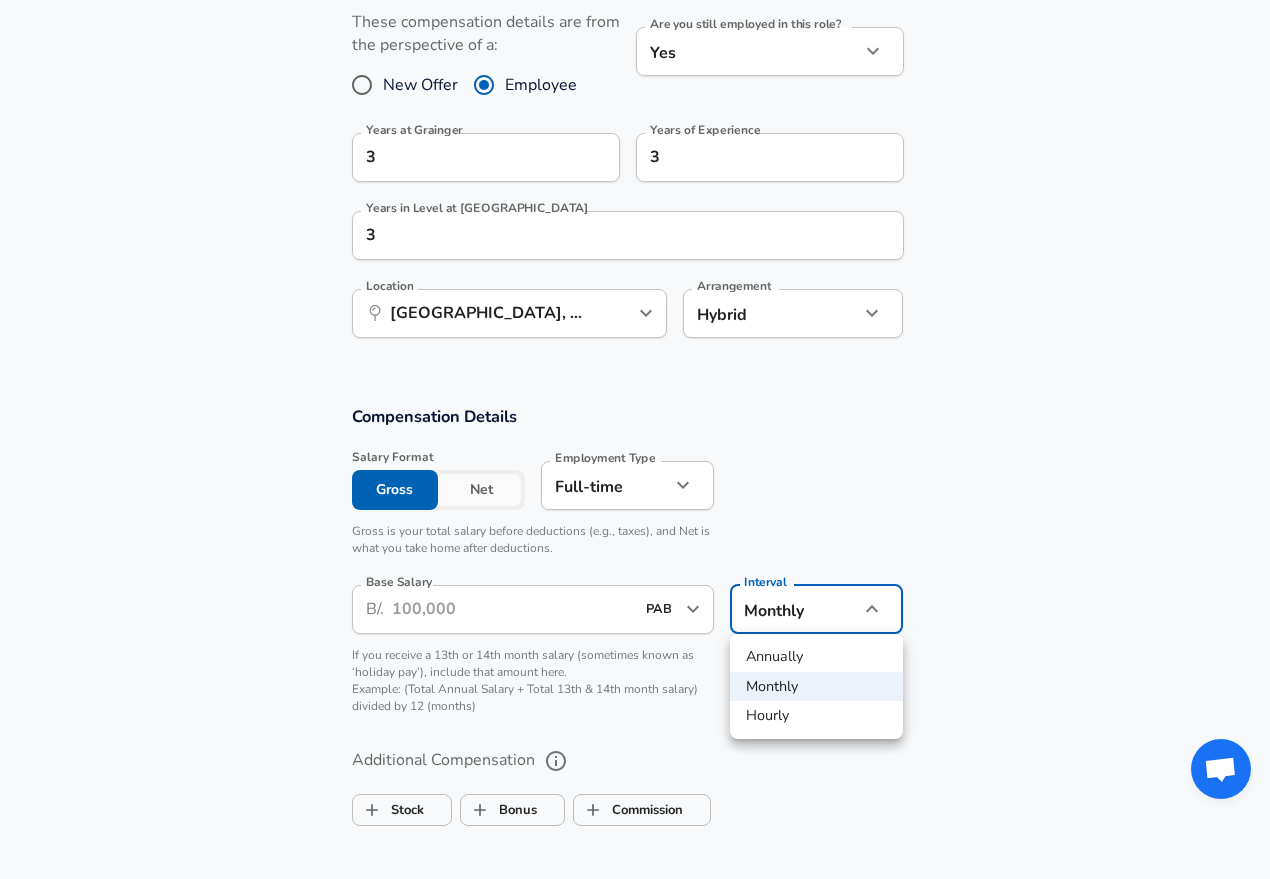 click at bounding box center (635, 439) 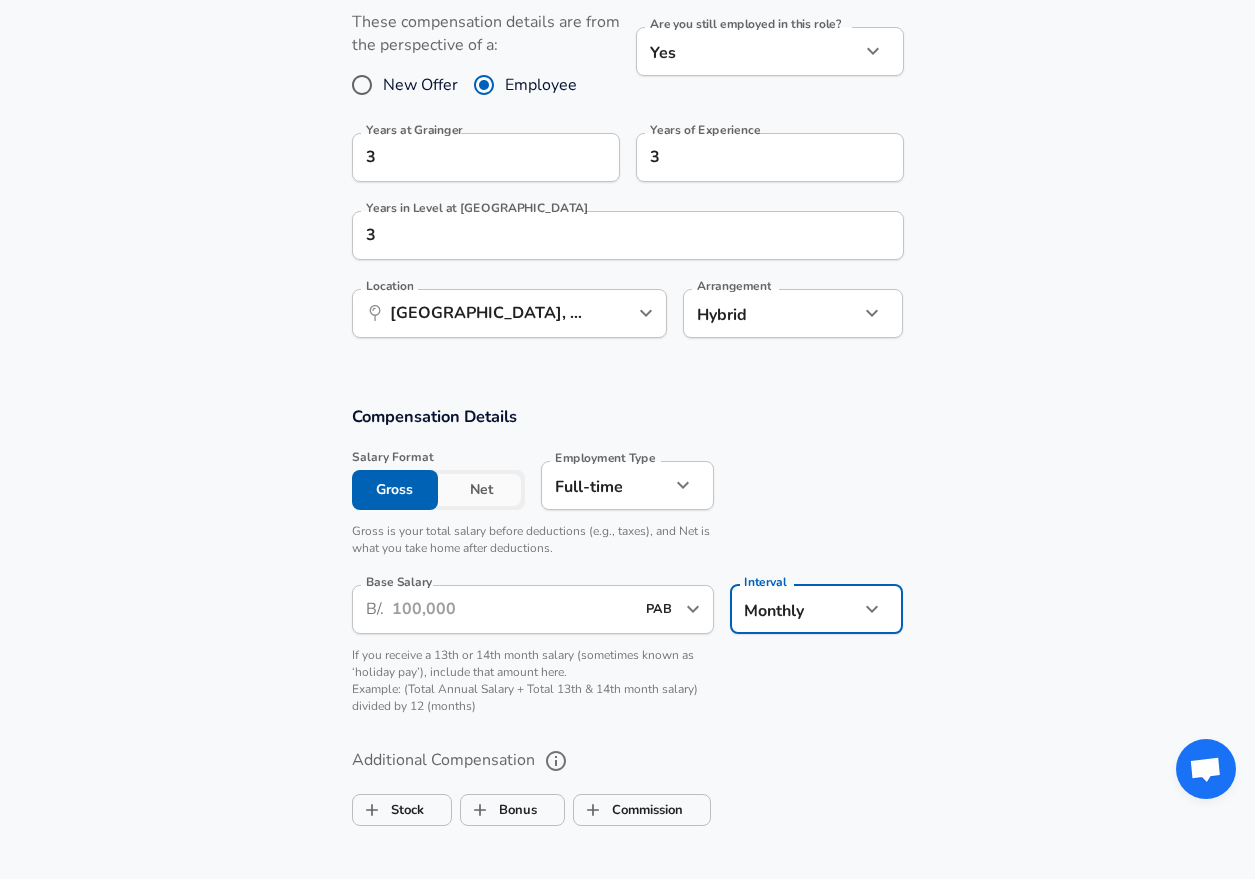 click on "Base Salary" at bounding box center [513, 609] 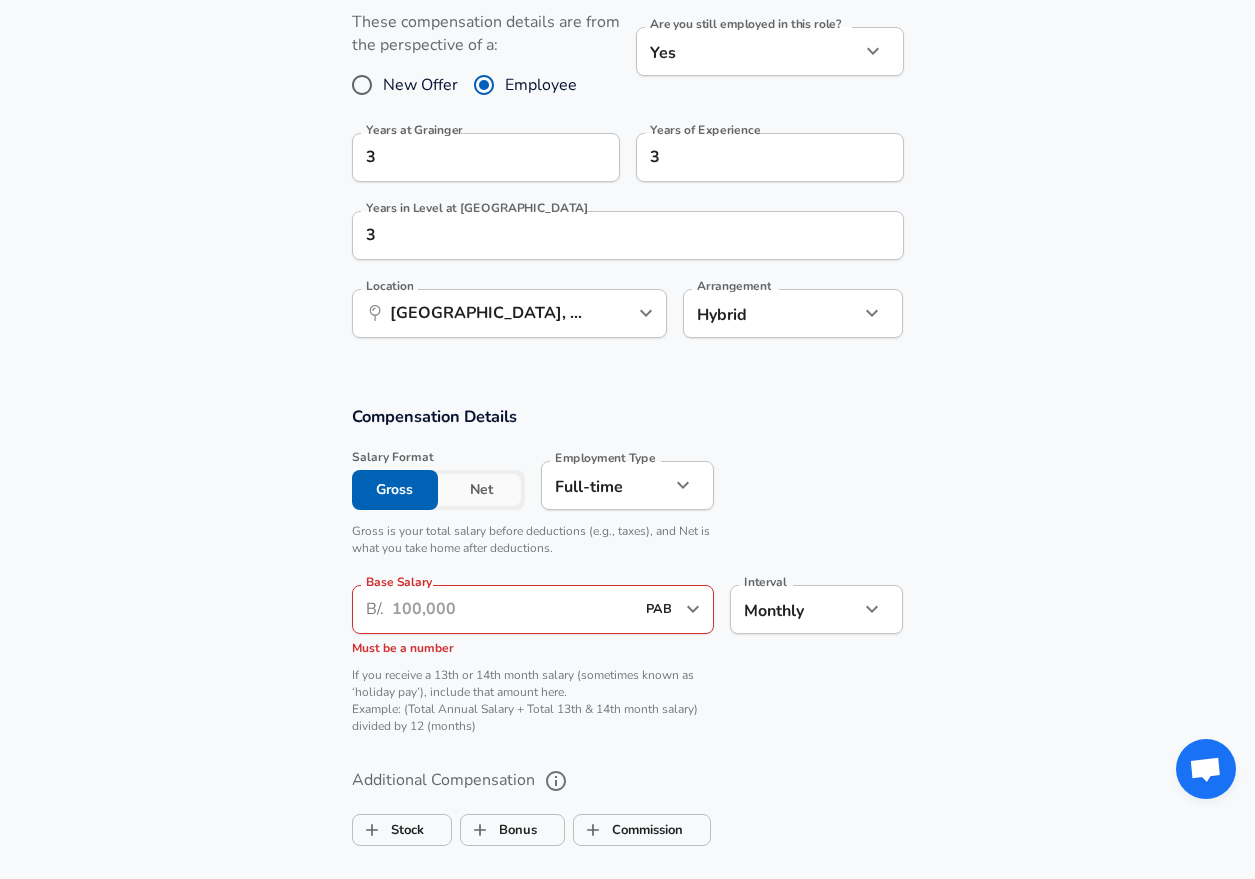 click on "Base Salary" at bounding box center [513, 609] 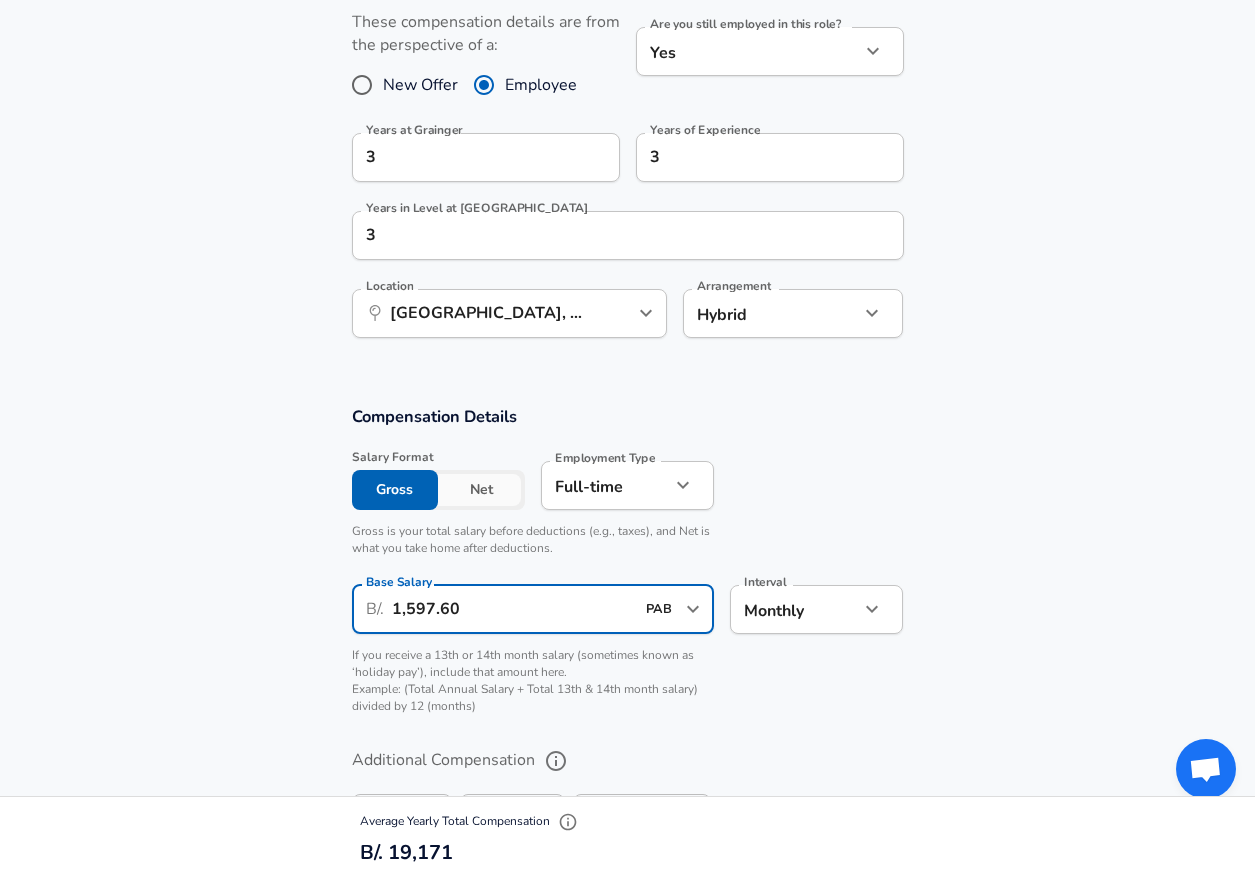 type on "1,597.60" 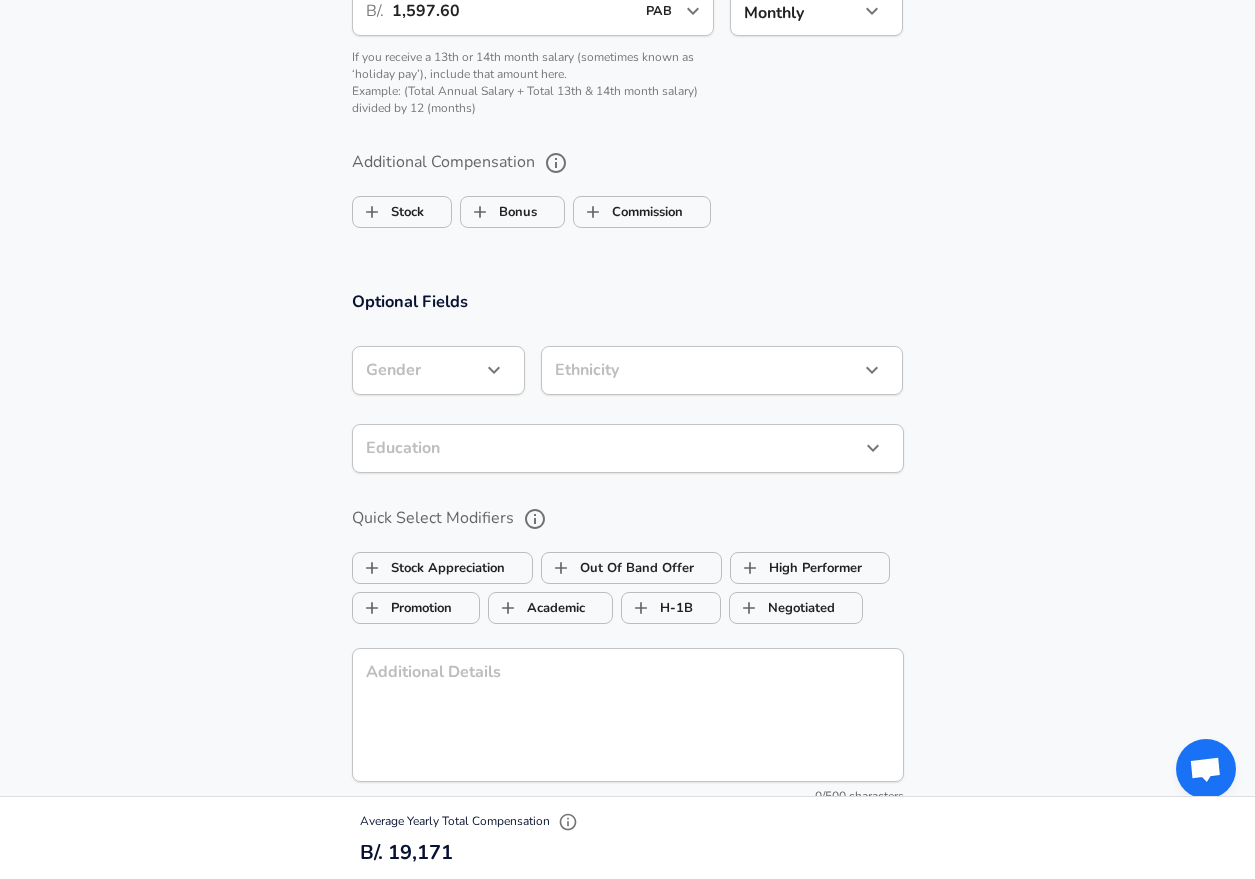scroll, scrollTop: 1540, scrollLeft: 0, axis: vertical 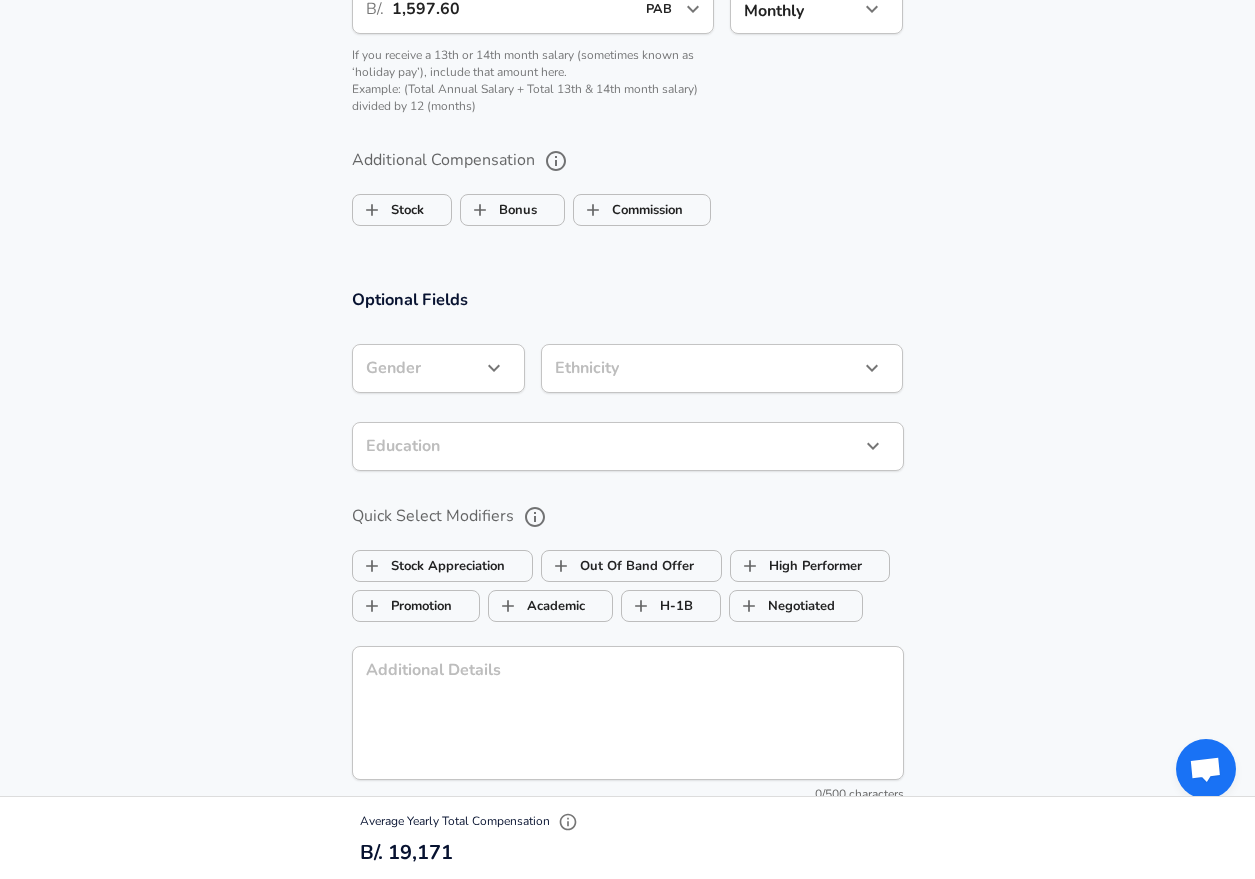 click on "Restart Add Your Salary Upload your offer letter   to verify your submission Enhance Privacy and Anonymity No Automatically hides specific fields until there are enough submissions to safely display the full details.   More Details Based on your submission and the data points that we have already collected, we will automatically hide and anonymize specific fields if there aren't enough data points to remain sufficiently anonymous. Company & Title Information   Enter the company you received your offer from Company Grainger Company   Select the title that closest resembles your official title. This should be similar to the title that was present on your offer letter. Title PROCUREMENT EXECUTION SPECIALIST Title   Select a job family that best fits your role. If you can't find one, select 'Other' to enter a custom job family Job Family Sales Job Family Specialization Specialization   Your level on the career ladder. e.g. L3 or Senior Product Manager or Principal Engineer or Distinguished Engineer Level Sales I" at bounding box center [627, -1101] 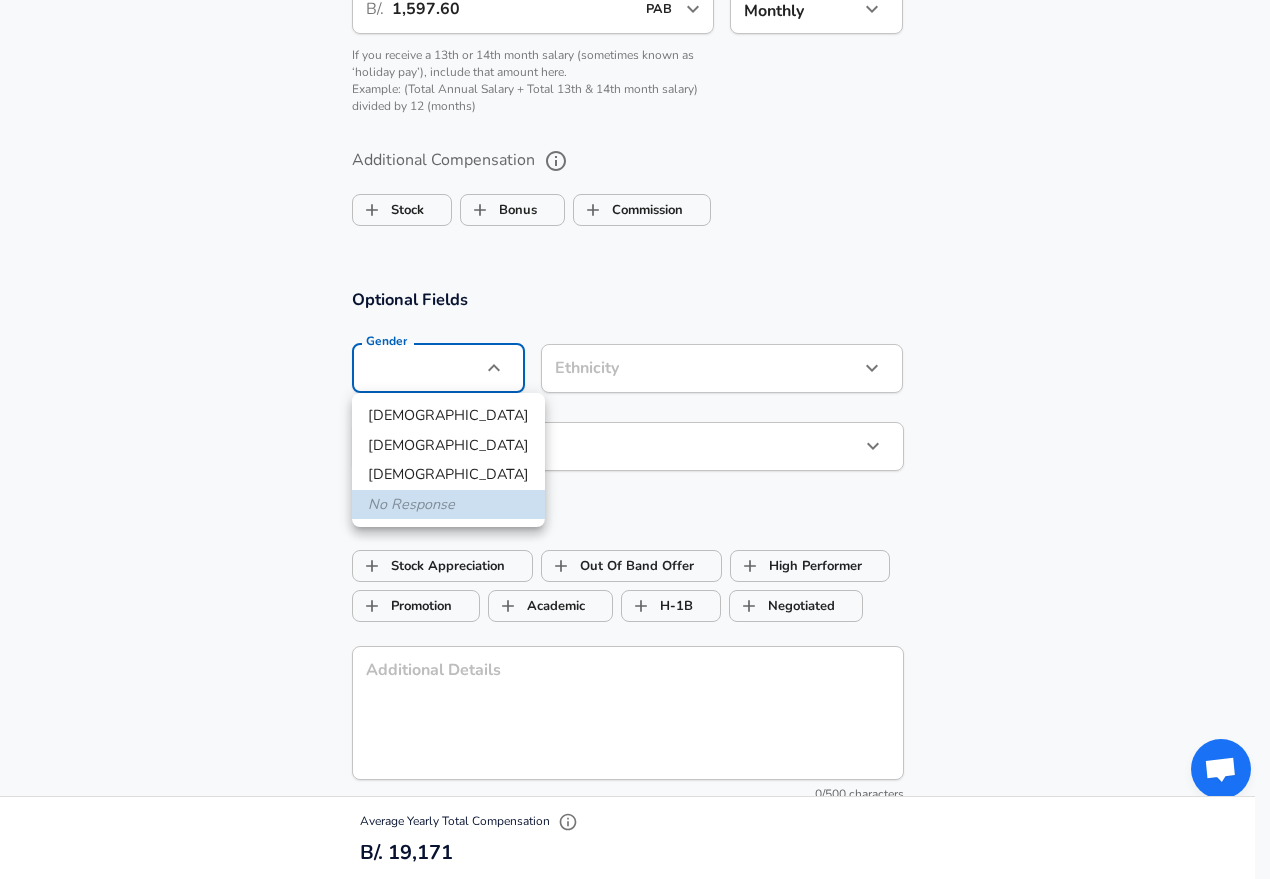 click on "[DEMOGRAPHIC_DATA]" at bounding box center (448, 446) 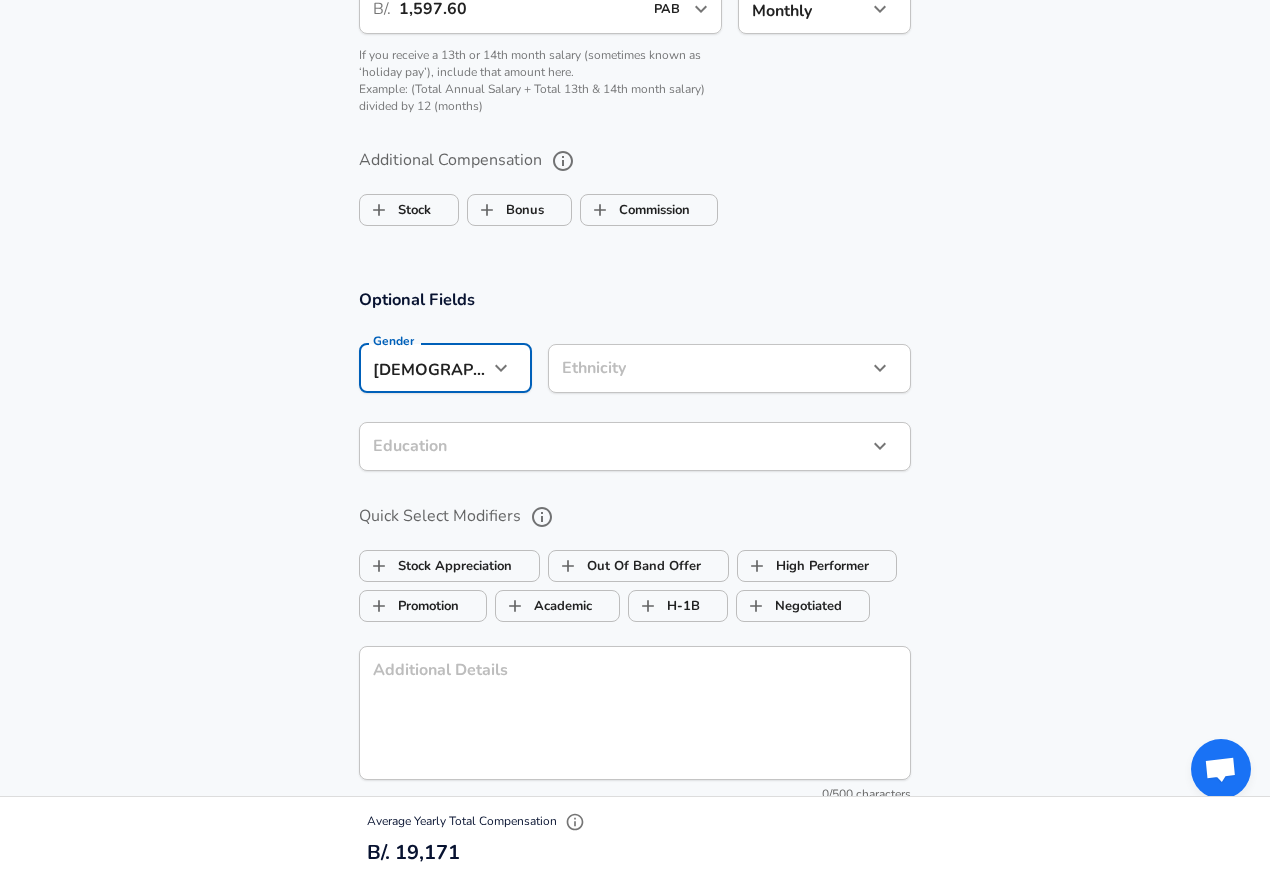 click on "Restart Add Your Salary Upload your offer letter   to verify your submission Enhance Privacy and Anonymity No Automatically hides specific fields until there are enough submissions to safely display the full details.   More Details Based on your submission and the data points that we have already collected, we will automatically hide and anonymize specific fields if there aren't enough data points to remain sufficiently anonymous. Company & Title Information   Enter the company you received your offer from Company Grainger Company   Select the title that closest resembles your official title. This should be similar to the title that was present on your offer letter. Title PROCUREMENT EXECUTION SPECIALIST Title   Select a job family that best fits your role. If you can't find one, select 'Other' to enter a custom job family Job Family Sales Job Family Specialization Specialization   Your level on the career ladder. e.g. L3 or Senior Product Manager or Principal Engineer or Distinguished Engineer Level Sales I" at bounding box center [635, -1101] 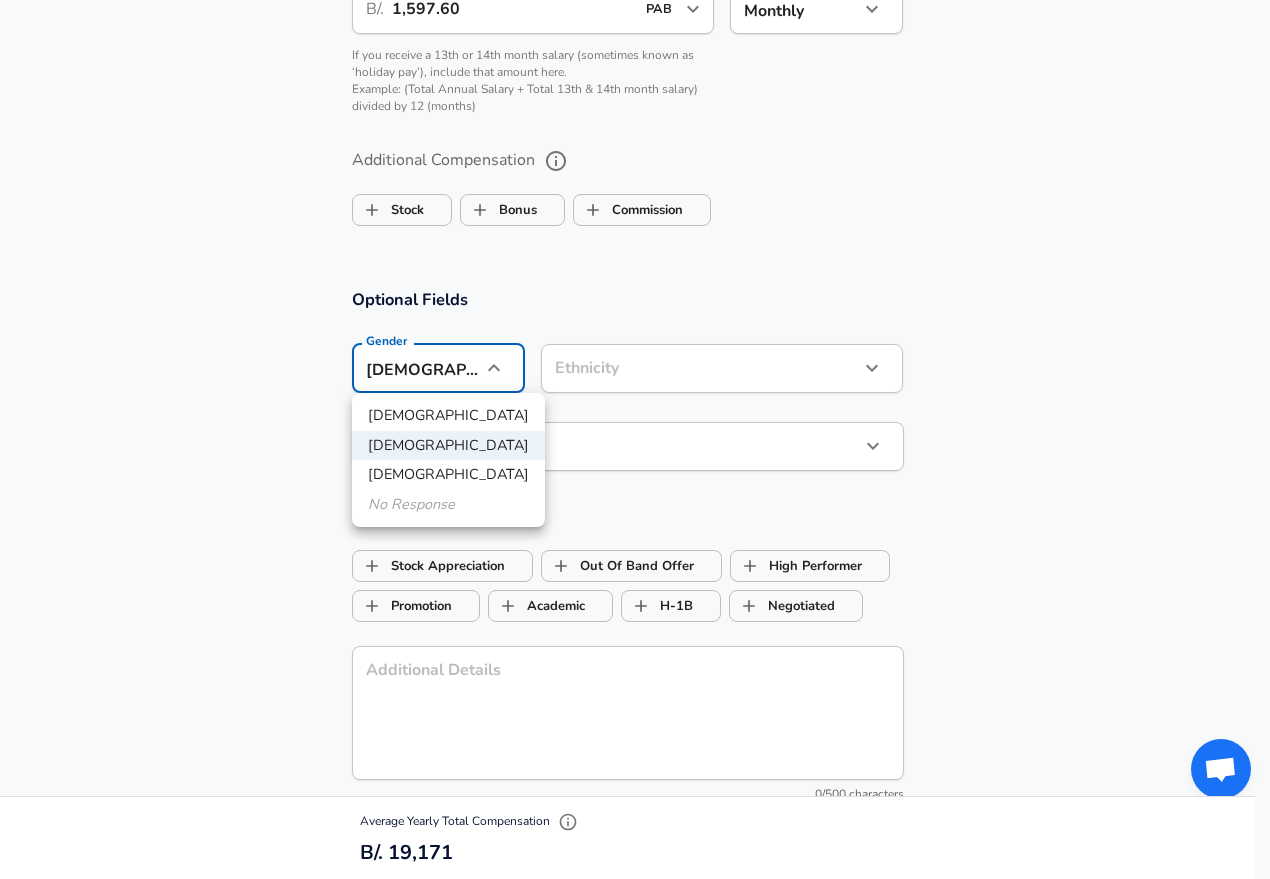 click on "[DEMOGRAPHIC_DATA]" at bounding box center (448, 416) 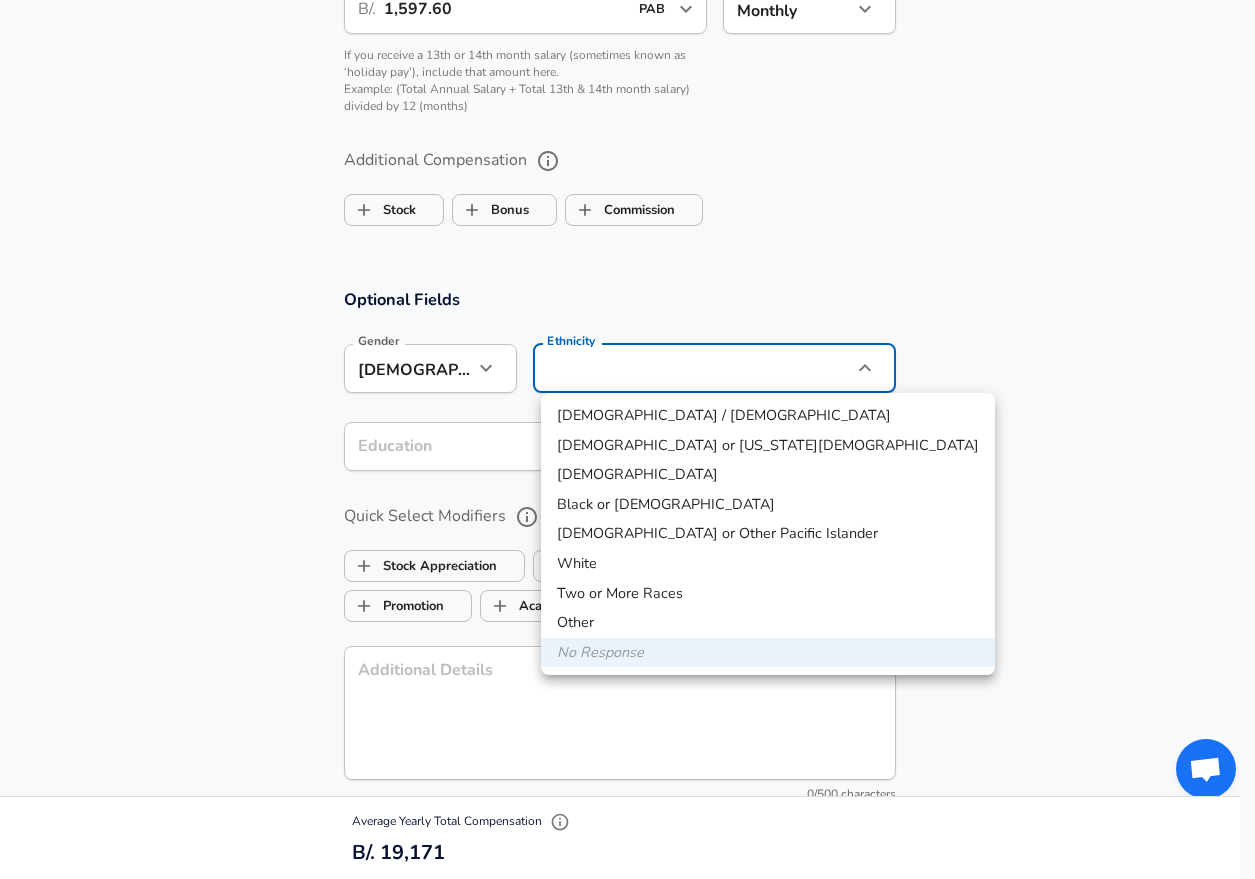 click on "Restart Add Your Salary Upload your offer letter   to verify your submission Enhance Privacy and Anonymity No Automatically hides specific fields until there are enough submissions to safely display the full details.   More Details Based on your submission and the data points that we have already collected, we will automatically hide and anonymize specific fields if there aren't enough data points to remain sufficiently anonymous. Company & Title Information   Enter the company you received your offer from Company Grainger Company   Select the title that closest resembles your official title. This should be similar to the title that was present on your offer letter. Title PROCUREMENT EXECUTION SPECIALIST Title   Select a job family that best fits your role. If you can't find one, select 'Other' to enter a custom job family Job Family Sales Job Family Specialization Specialization   Your level on the career ladder. e.g. L3 or Senior Product Manager or Principal Engineer or Distinguished Engineer Level Sales I" at bounding box center [627, -1101] 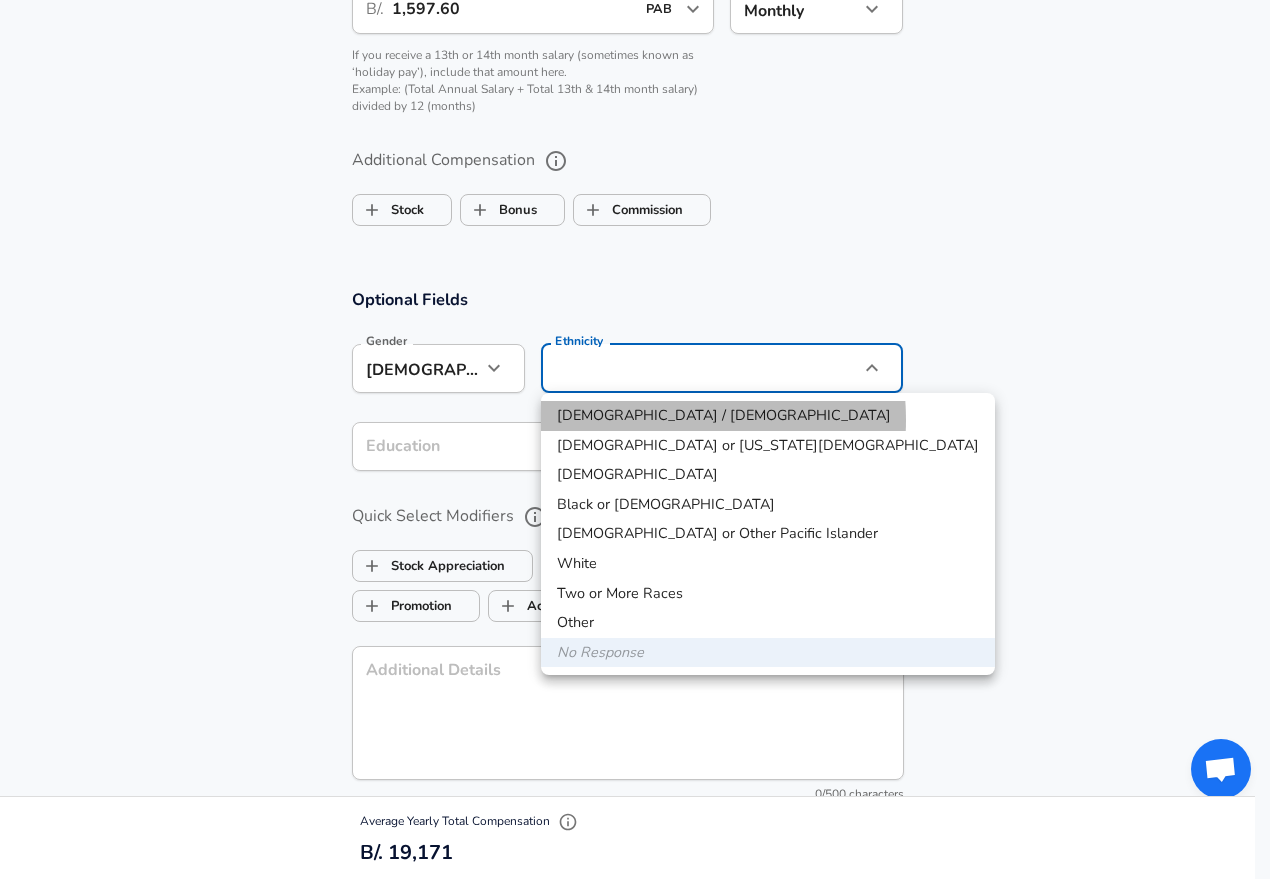 click on "[DEMOGRAPHIC_DATA] / [DEMOGRAPHIC_DATA]" at bounding box center (768, 416) 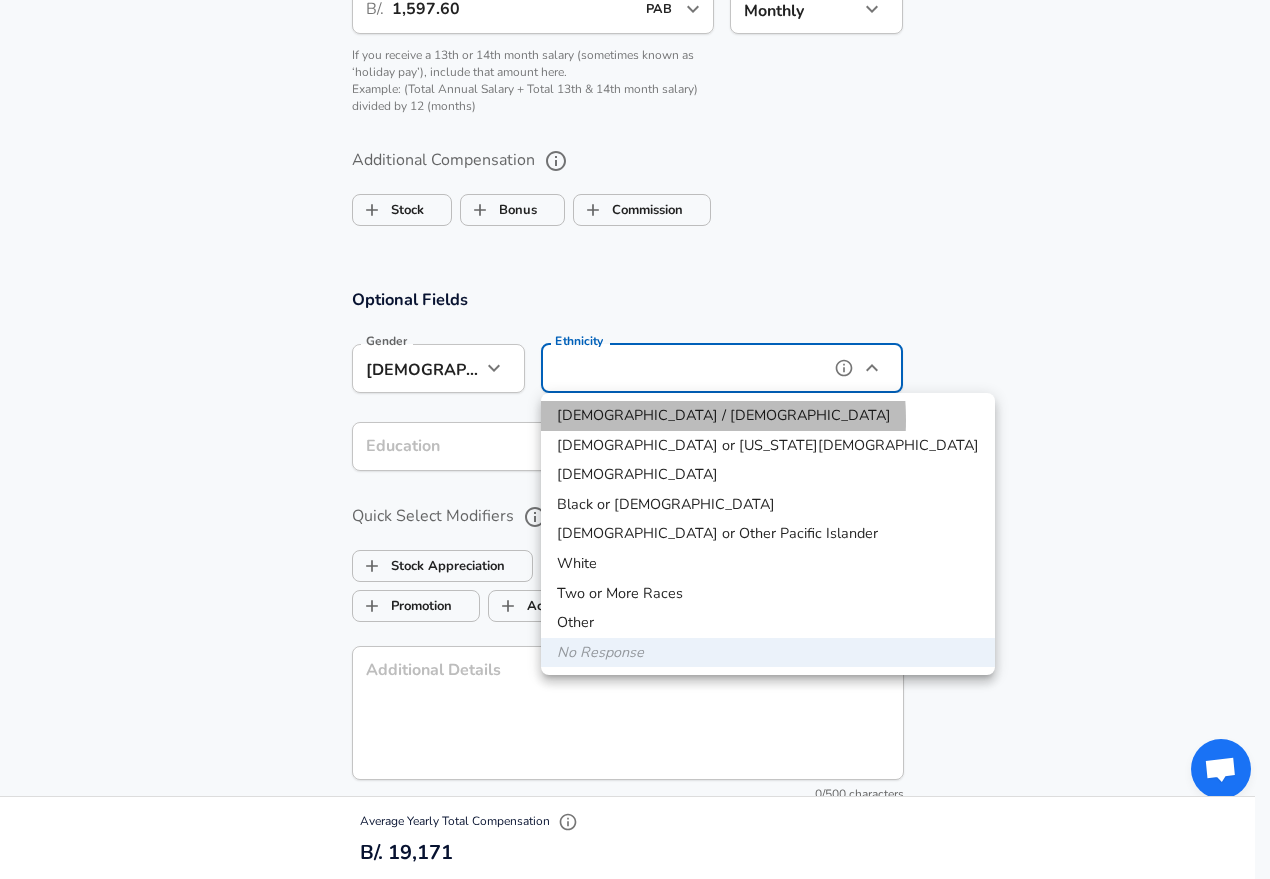 type on "[DEMOGRAPHIC_DATA] / [DEMOGRAPHIC_DATA]" 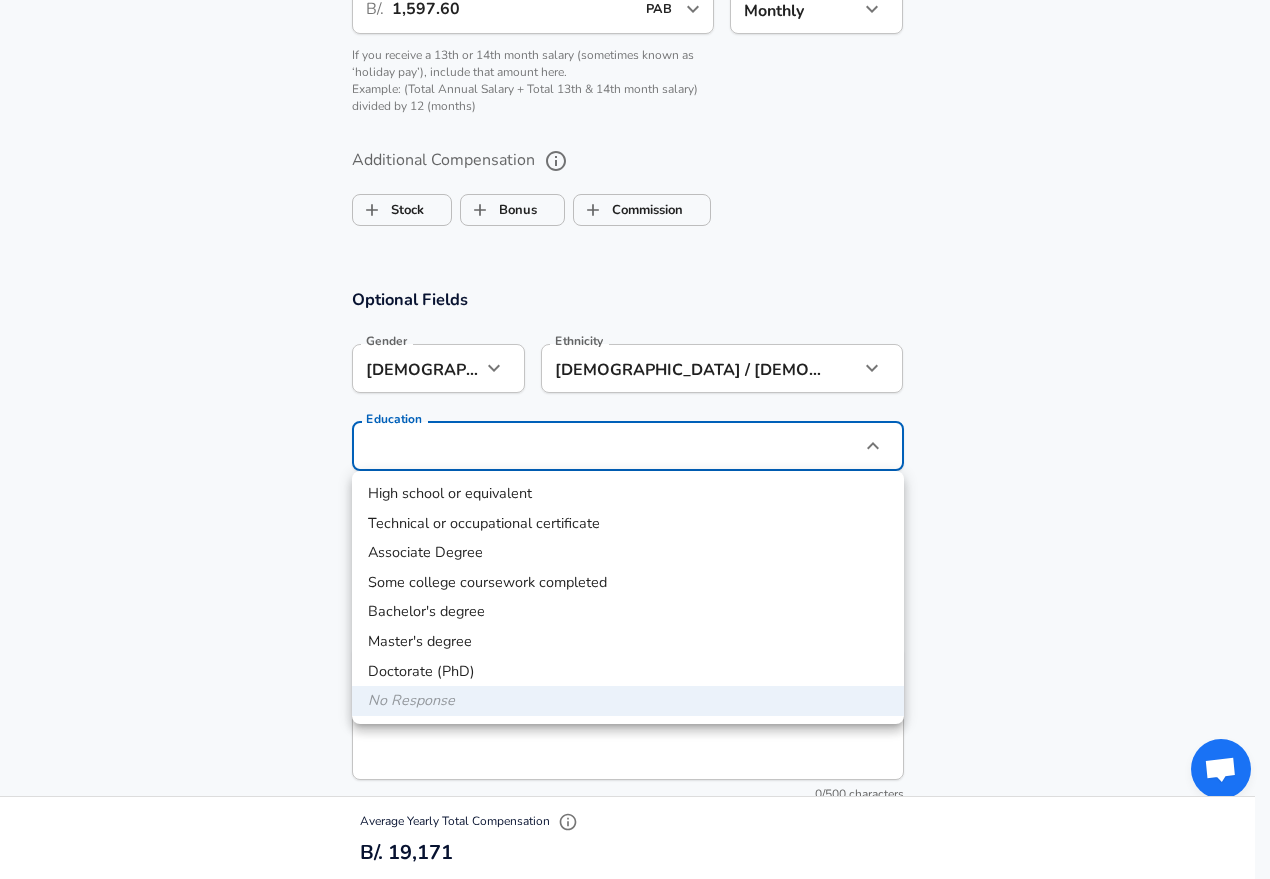click on "Restart Add Your Salary Upload your offer letter   to verify your submission Enhance Privacy and Anonymity No Automatically hides specific fields until there are enough submissions to safely display the full details.   More Details Based on your submission and the data points that we have already collected, we will automatically hide and anonymize specific fields if there aren't enough data points to remain sufficiently anonymous. Company & Title Information   Enter the company you received your offer from Company Grainger Company   Select the title that closest resembles your official title. This should be similar to the title that was present on your offer letter. Title PROCUREMENT EXECUTION SPECIALIST Title   Select a job family that best fits your role. If you can't find one, select 'Other' to enter a custom job family Job Family Sales Job Family Specialization Specialization   Your level on the career ladder. e.g. L3 or Senior Product Manager or Principal Engineer or Distinguished Engineer Level Sales I" at bounding box center (635, -1101) 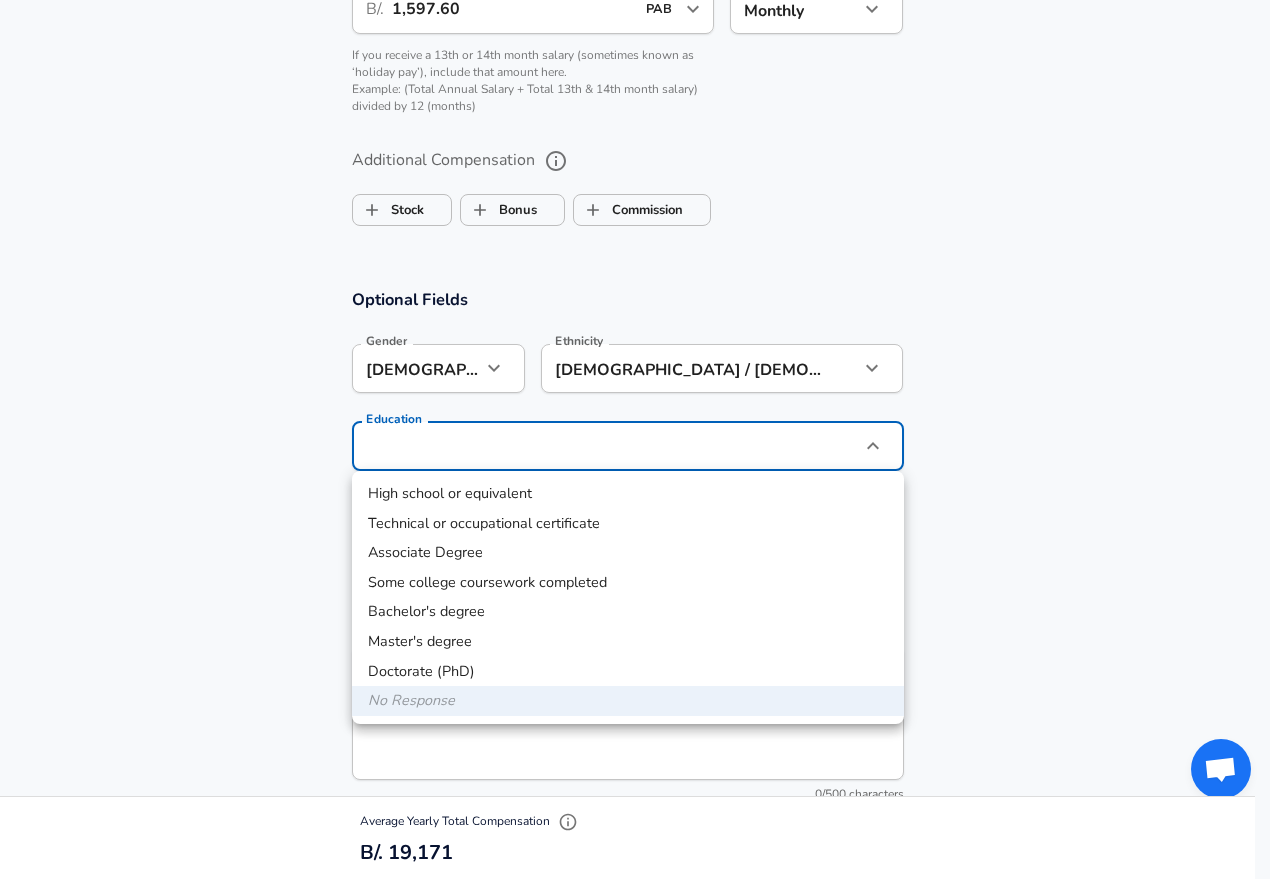 click on "Bachelor's degree" at bounding box center (628, 612) 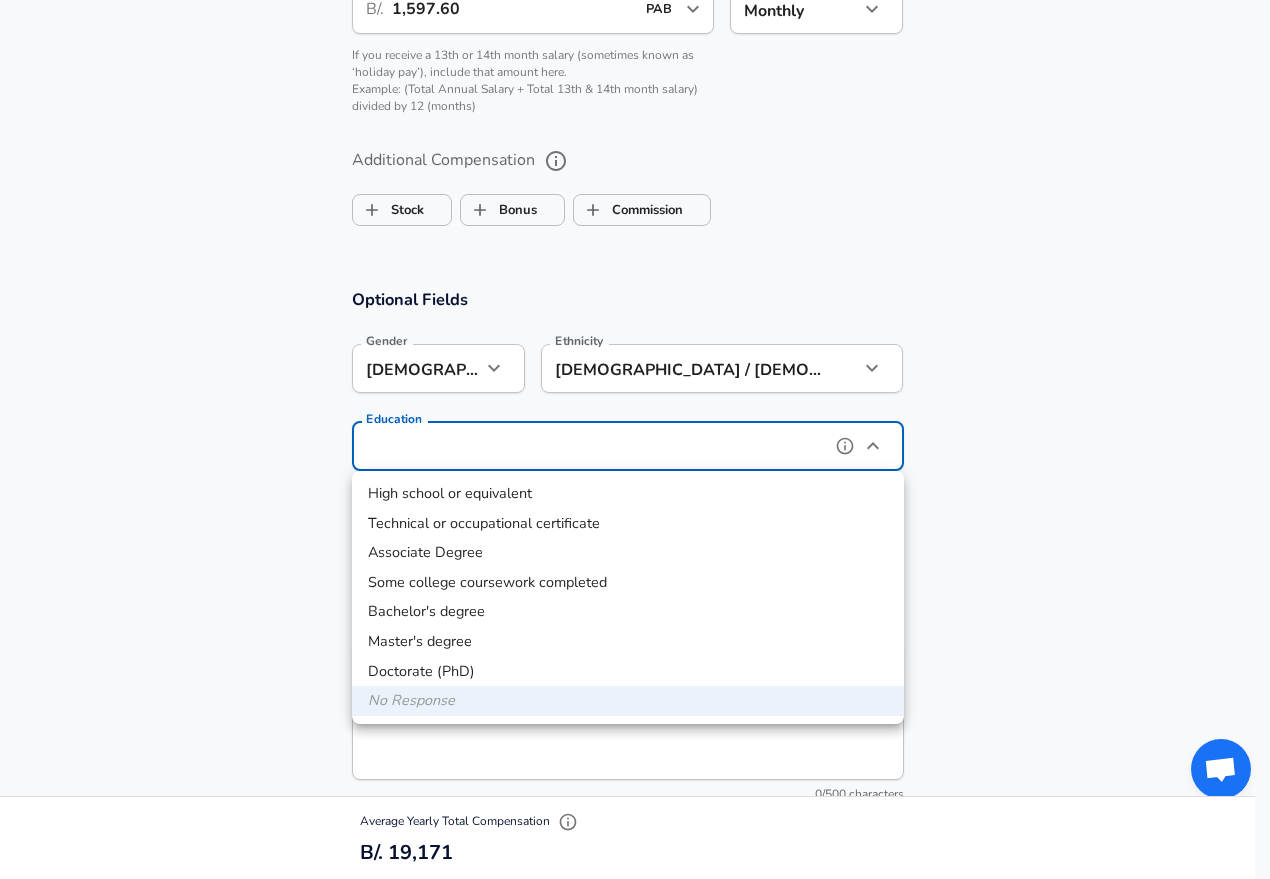 type on "Bachelors degree" 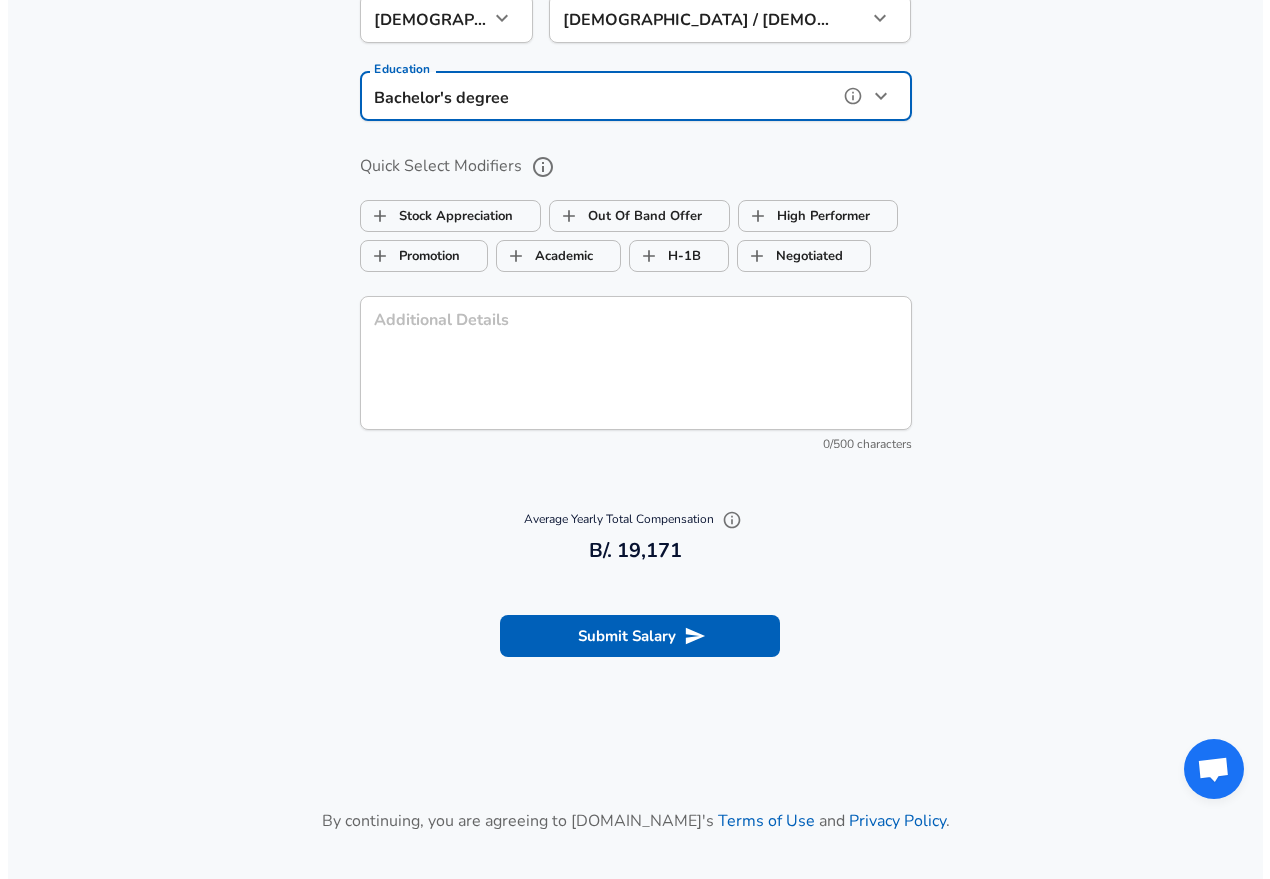 scroll, scrollTop: 1940, scrollLeft: 0, axis: vertical 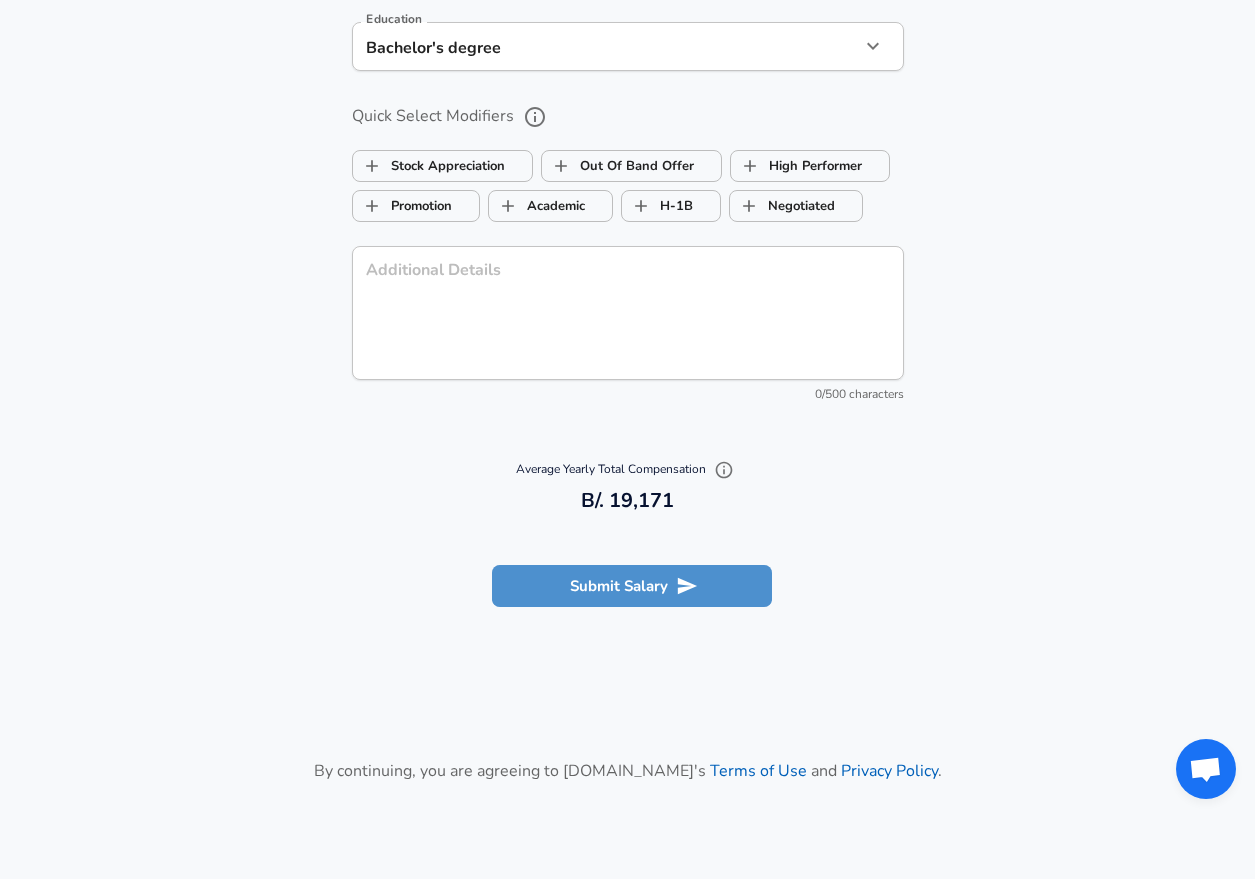 click 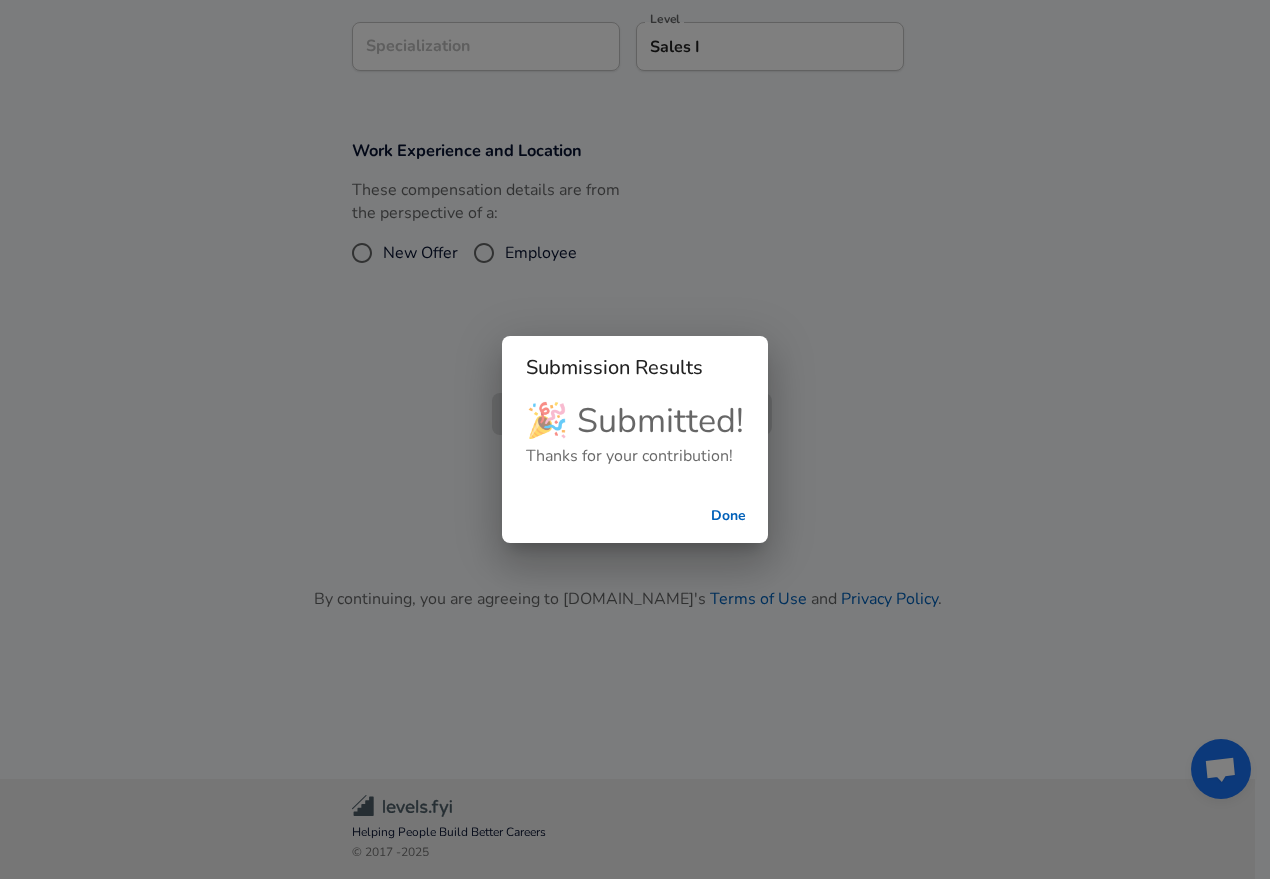 scroll, scrollTop: 474, scrollLeft: 0, axis: vertical 